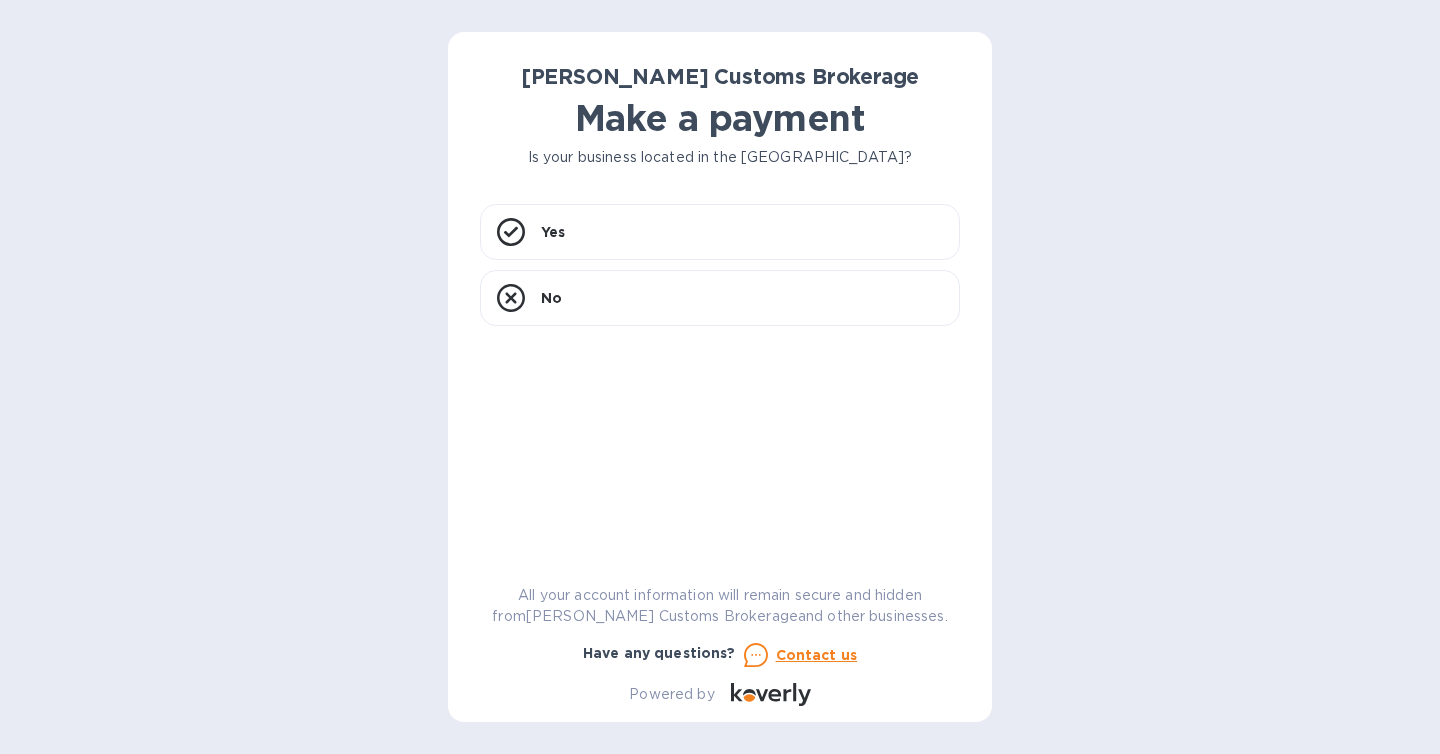 scroll, scrollTop: 0, scrollLeft: 0, axis: both 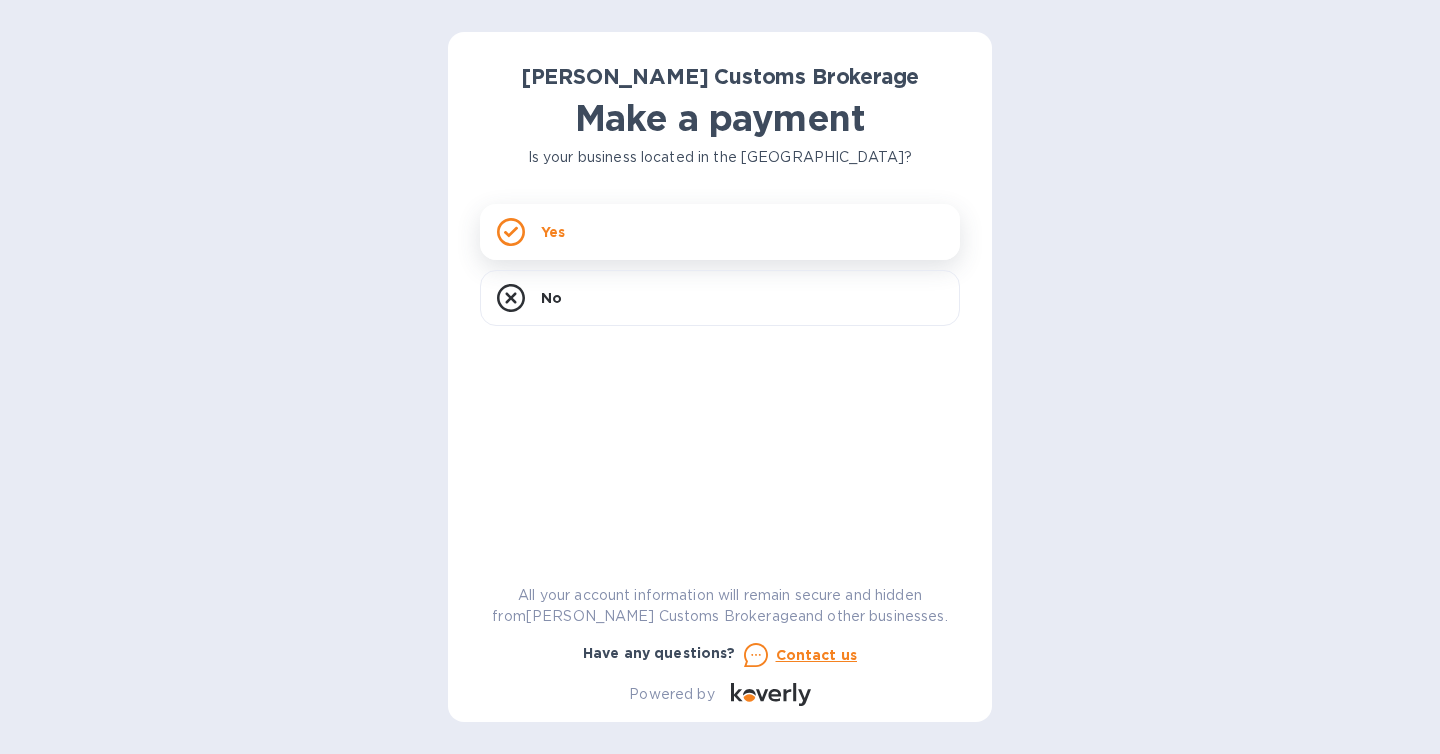 click on "Yes" at bounding box center [720, 232] 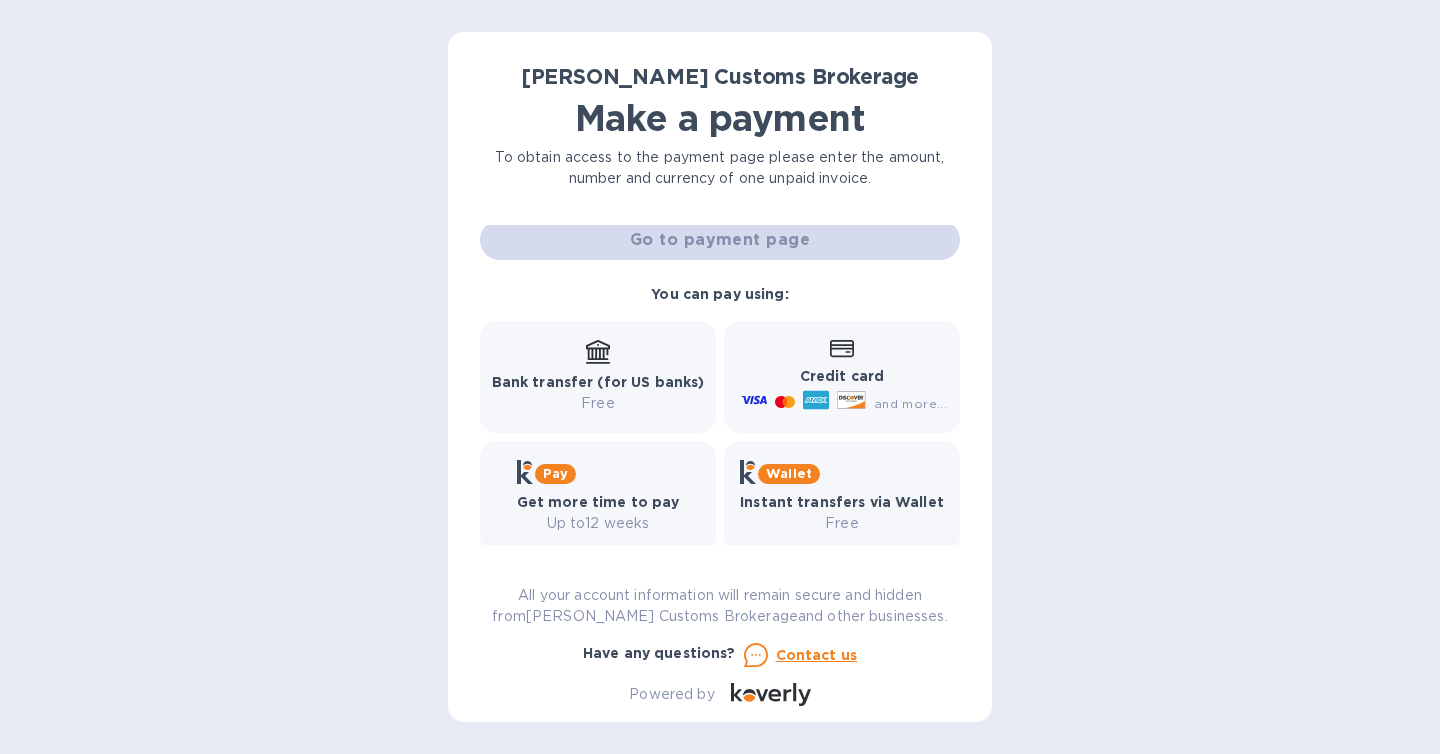 scroll, scrollTop: 214, scrollLeft: 0, axis: vertical 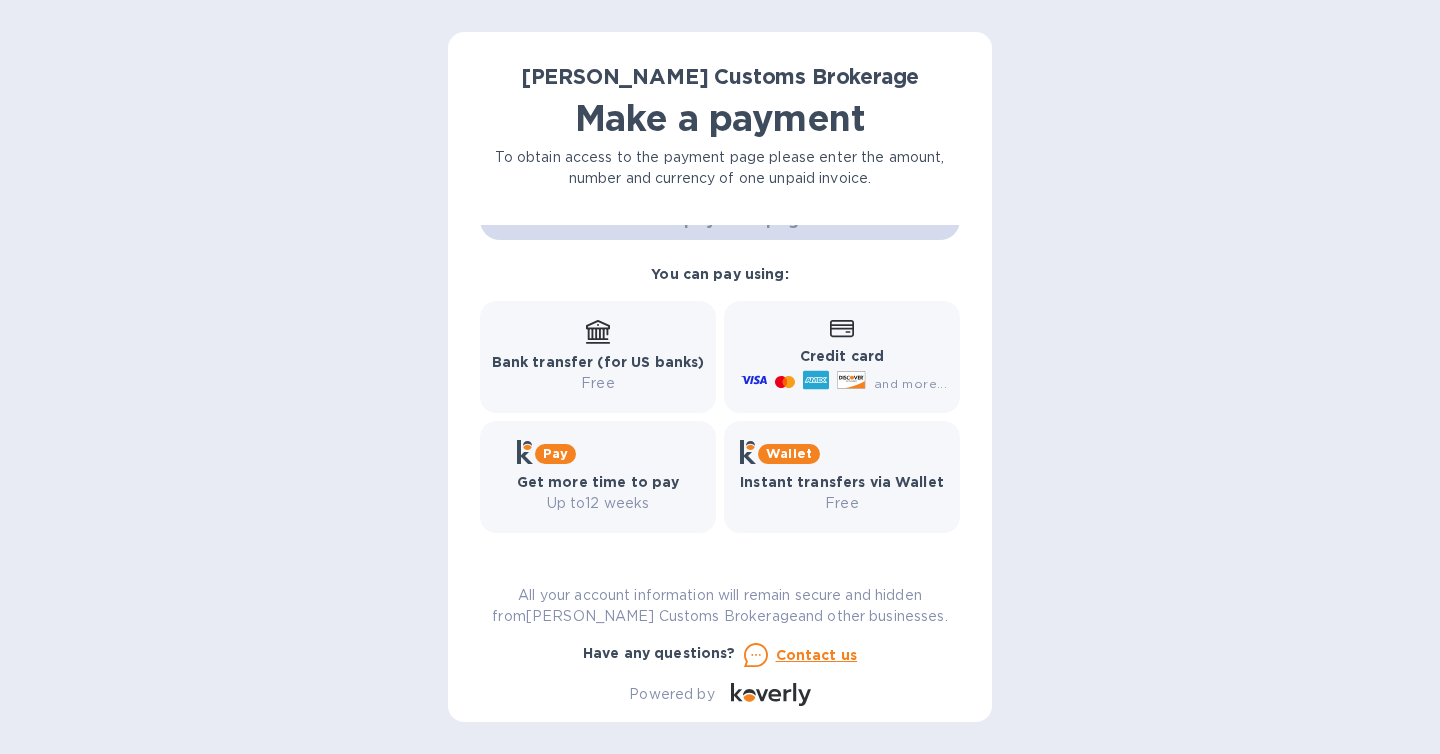 click on "Credit card and more..." at bounding box center (842, 357) 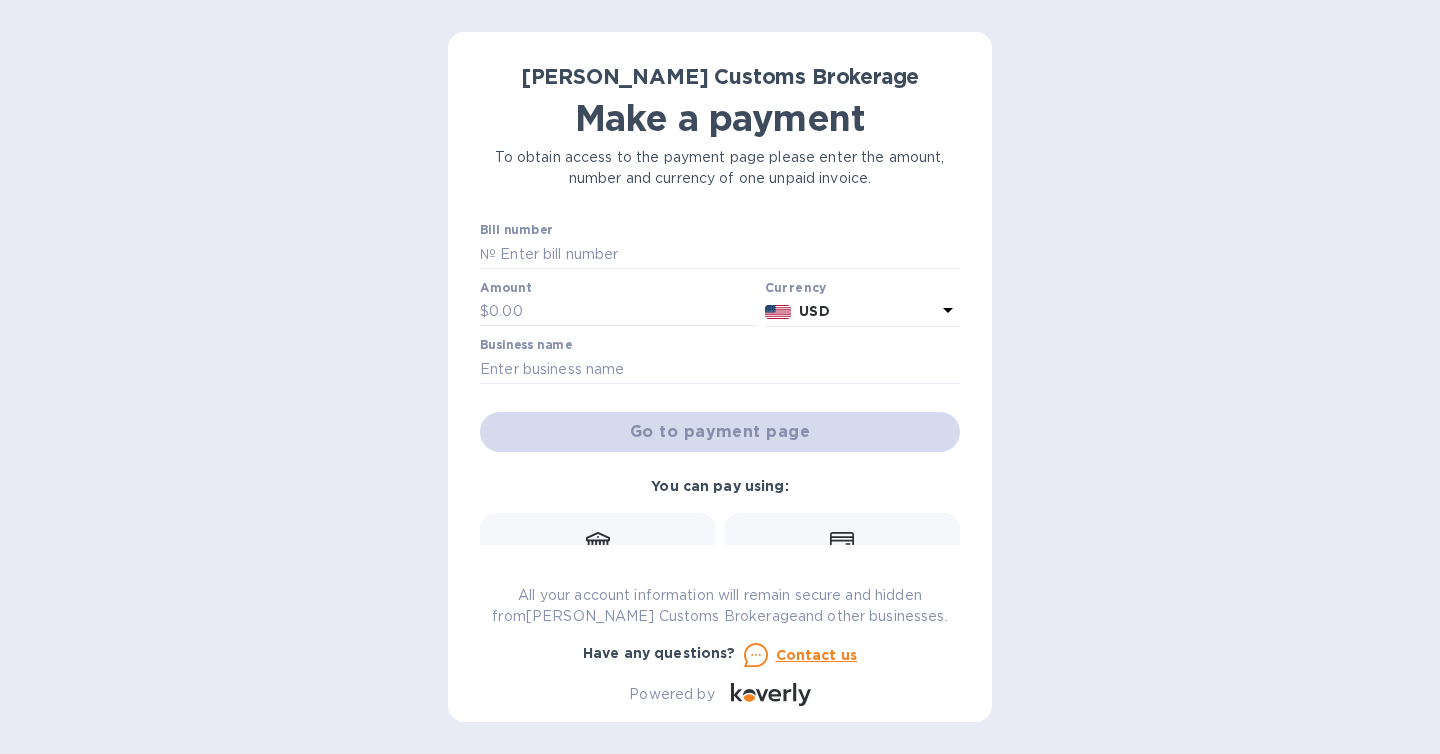 scroll, scrollTop: 0, scrollLeft: 0, axis: both 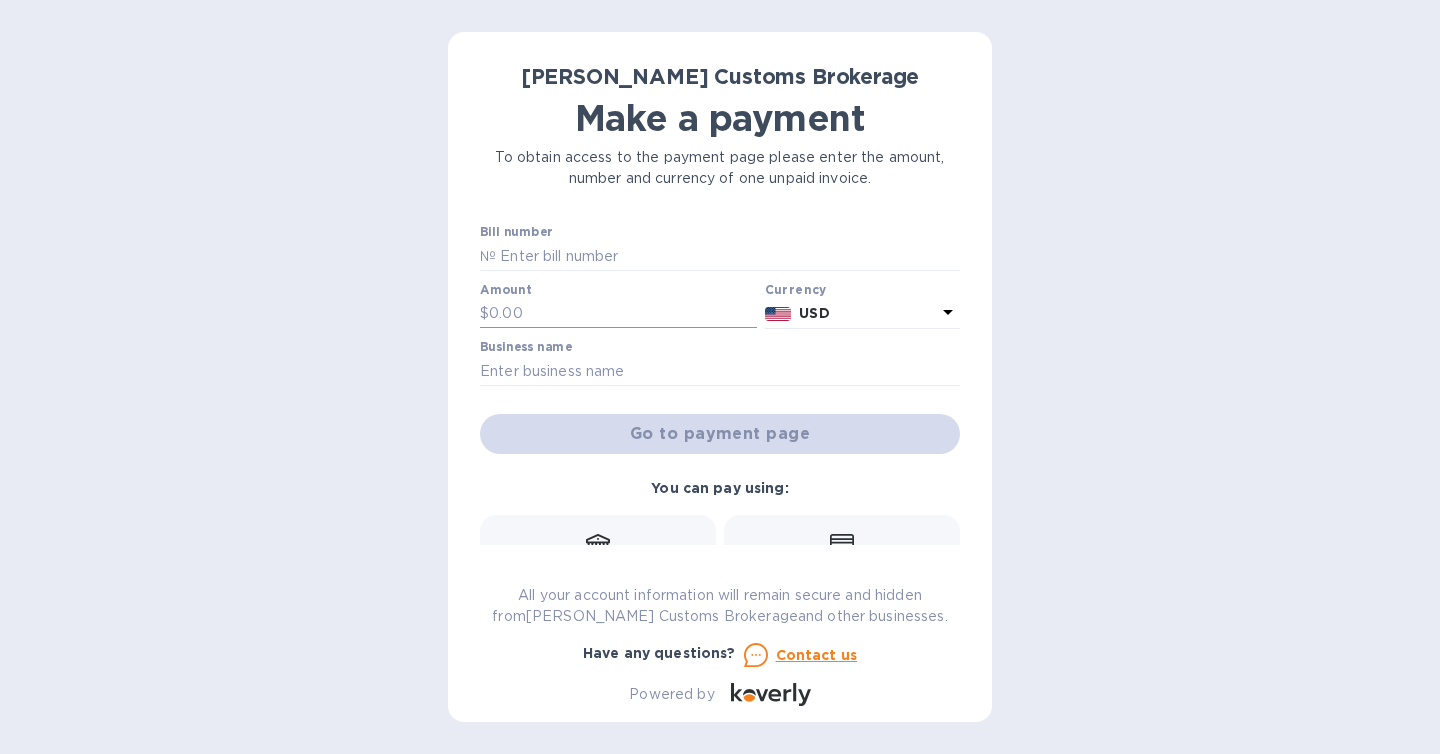 click at bounding box center (623, 314) 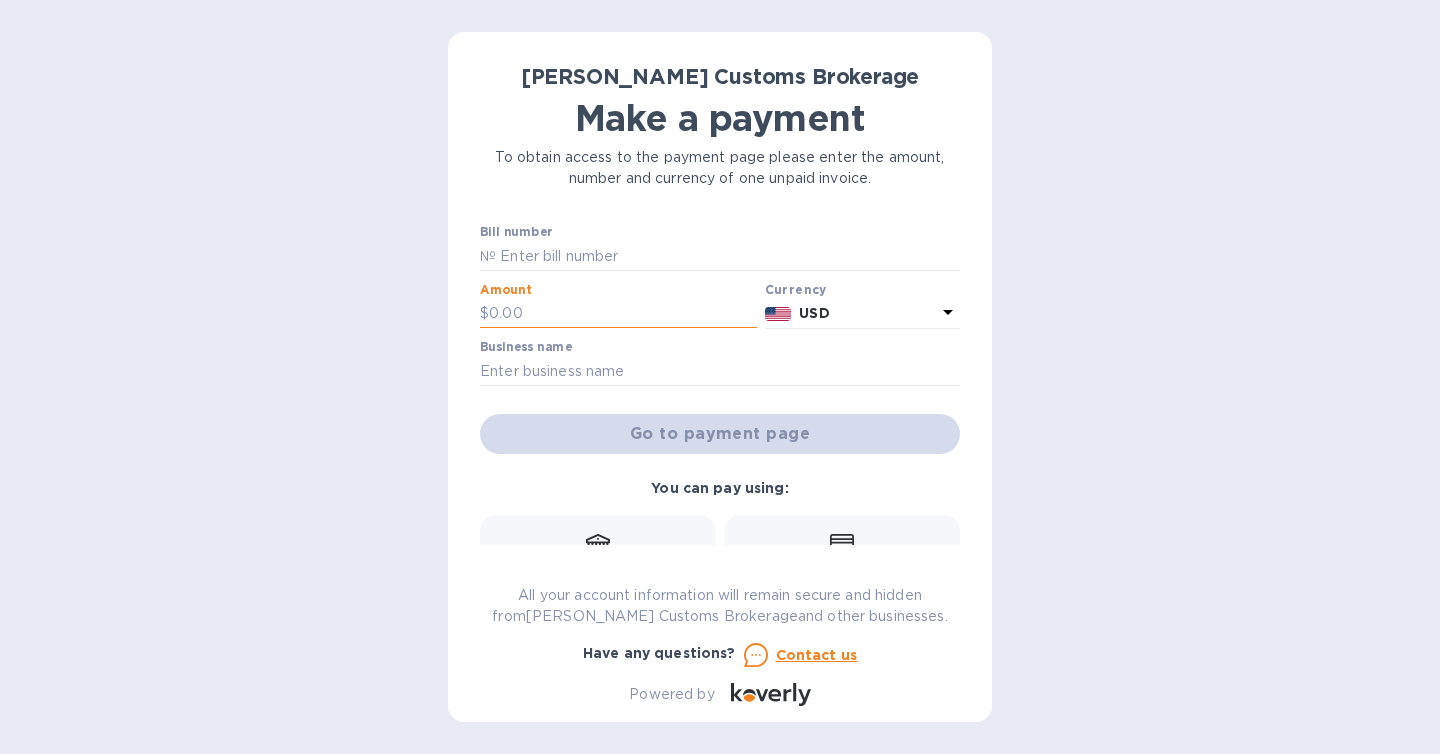 paste on "3,867.61" 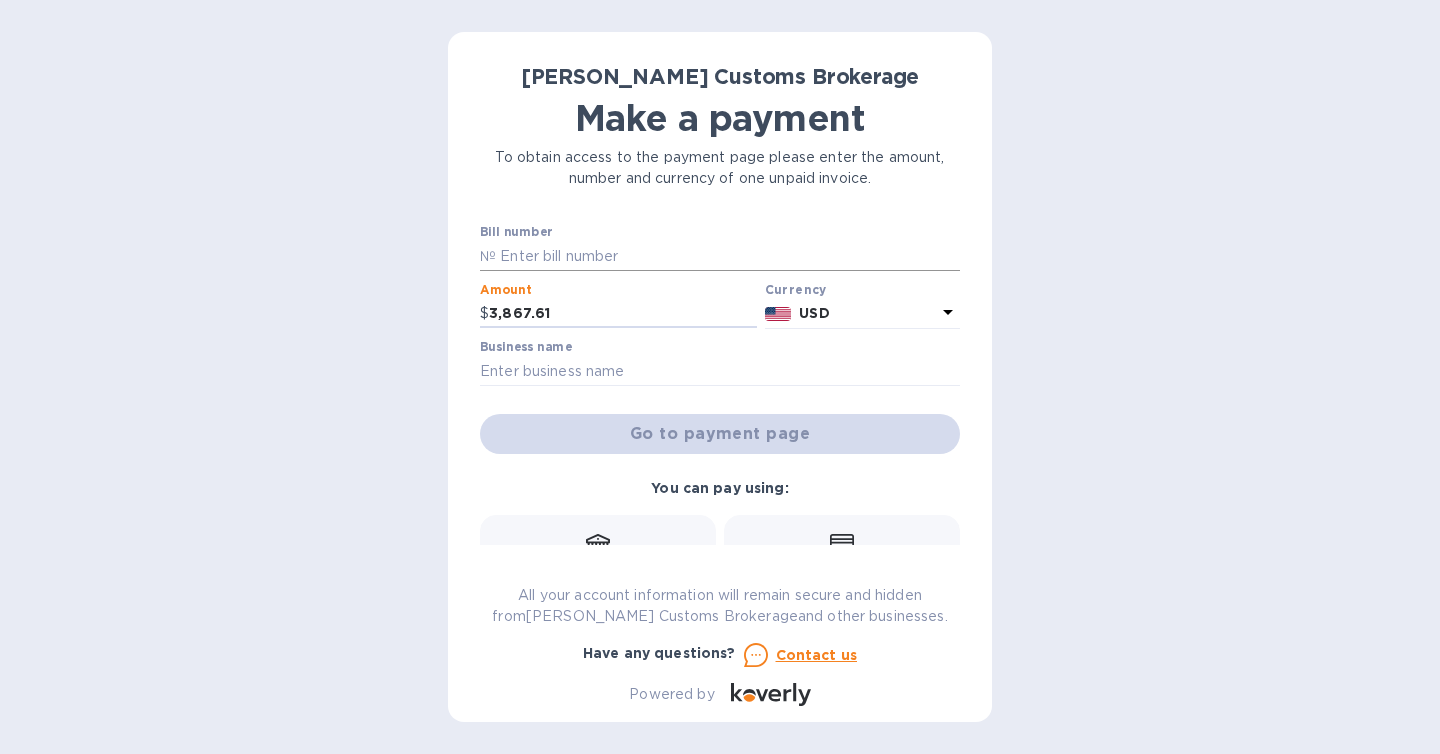 type on "3,867.61" 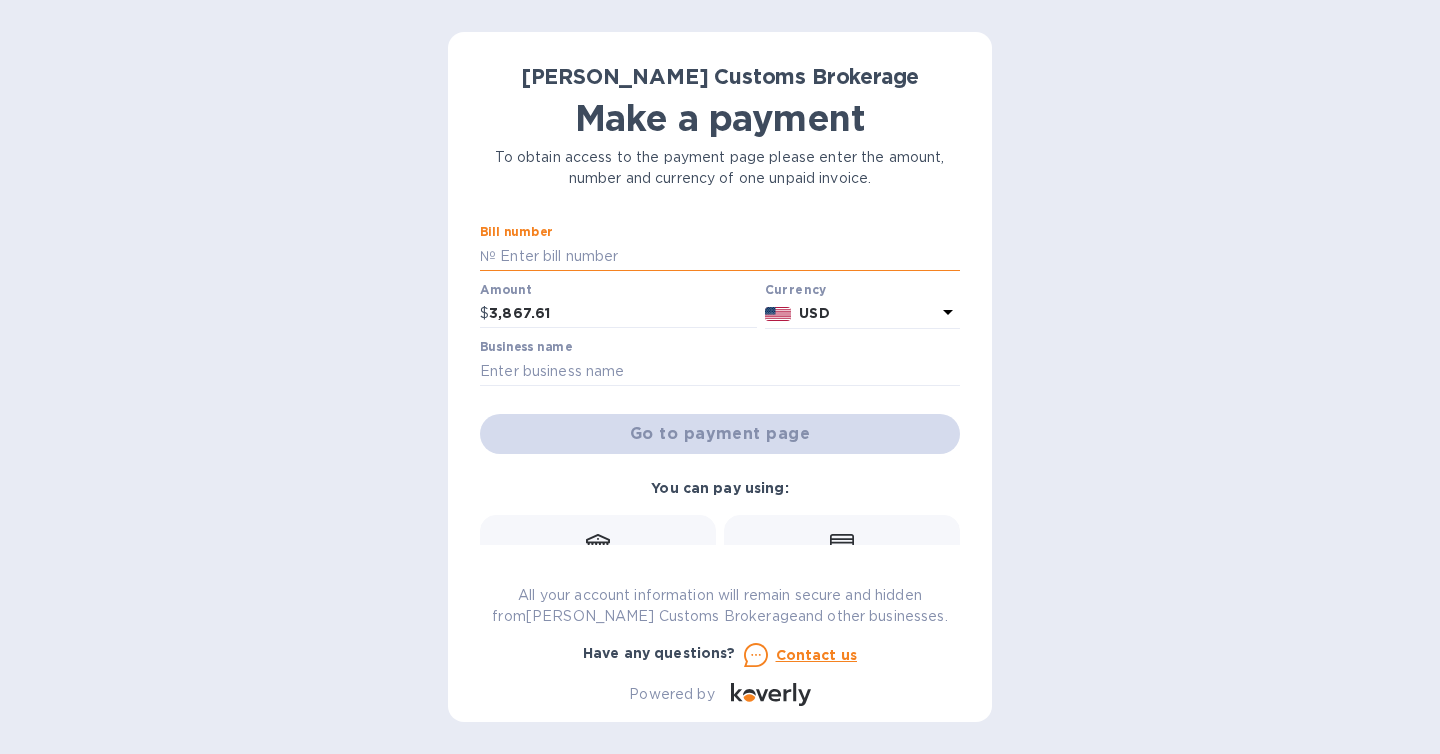 click at bounding box center (728, 256) 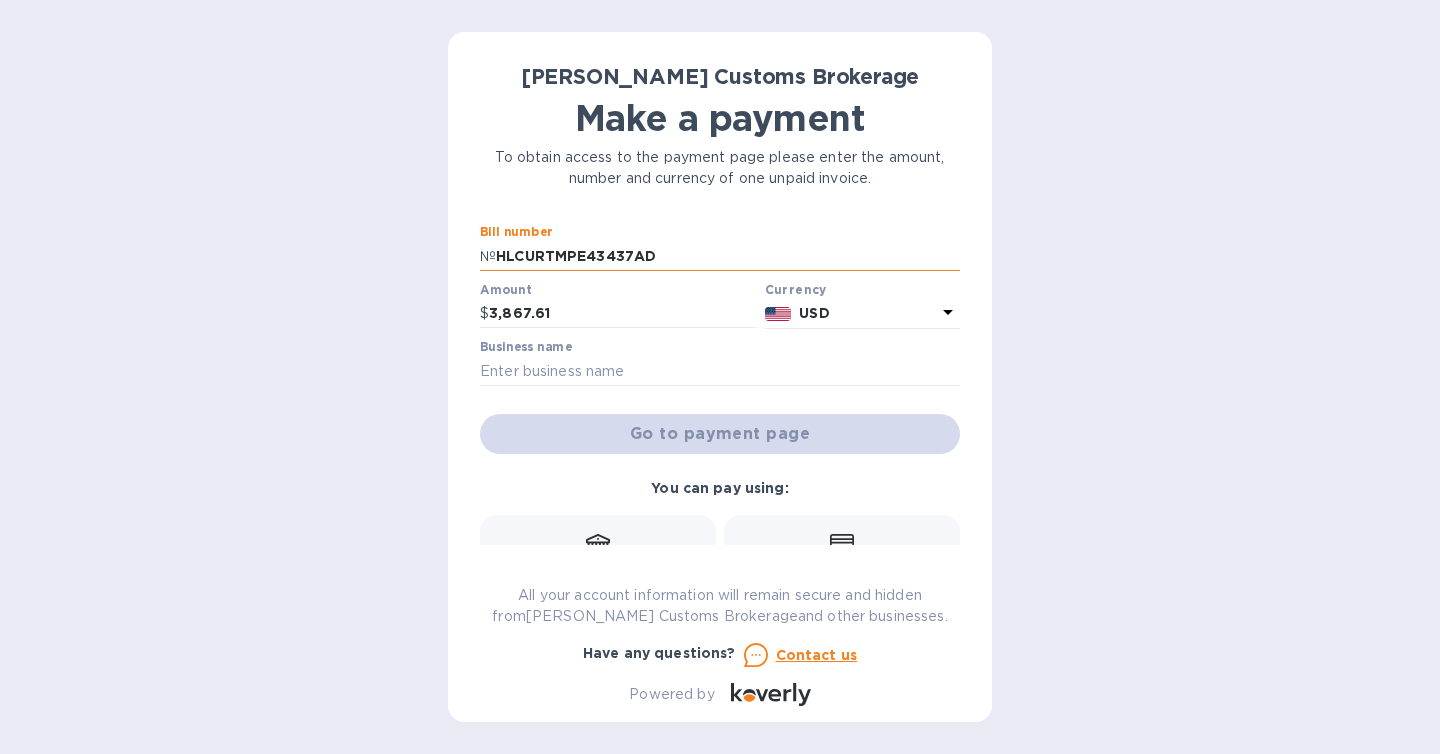 click on "№" at bounding box center [488, 256] 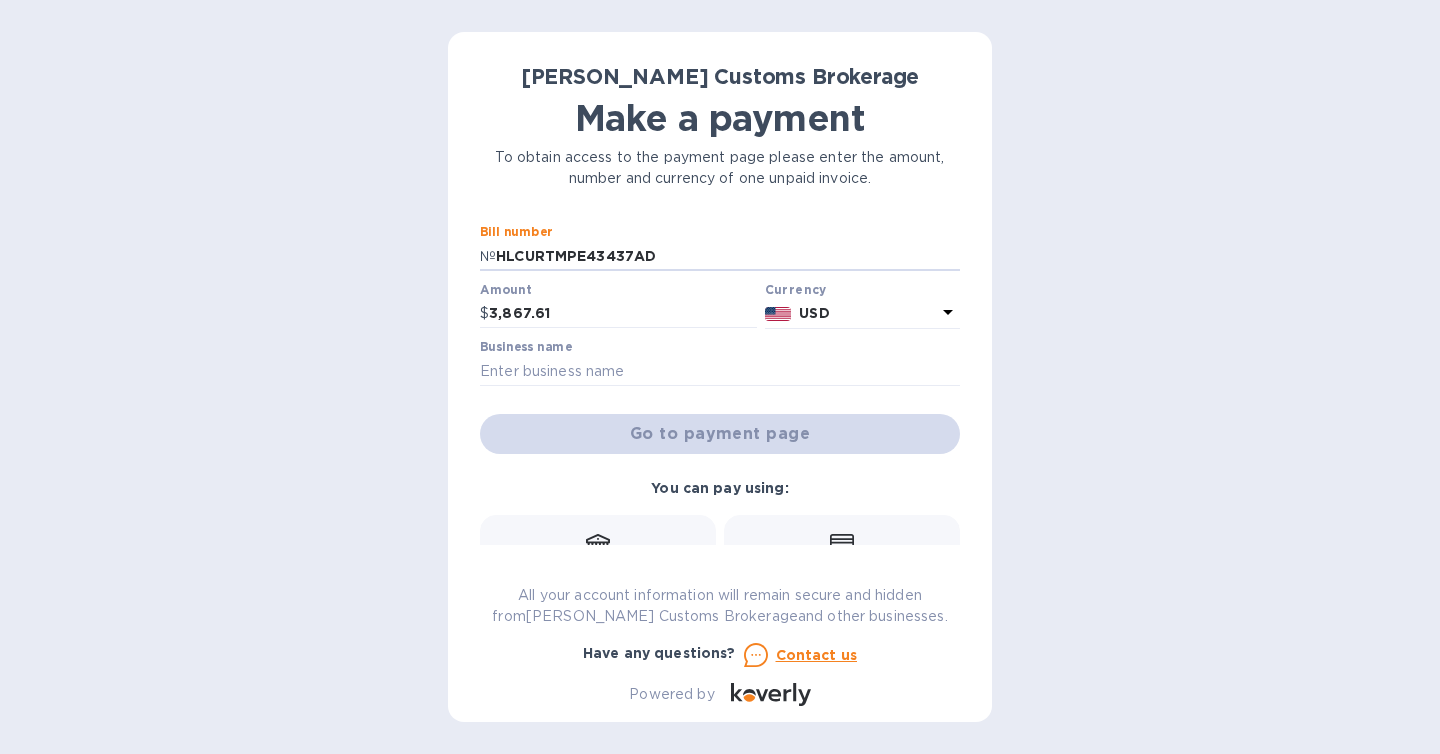 drag, startPoint x: 495, startPoint y: 256, endPoint x: 466, endPoint y: 257, distance: 29.017237 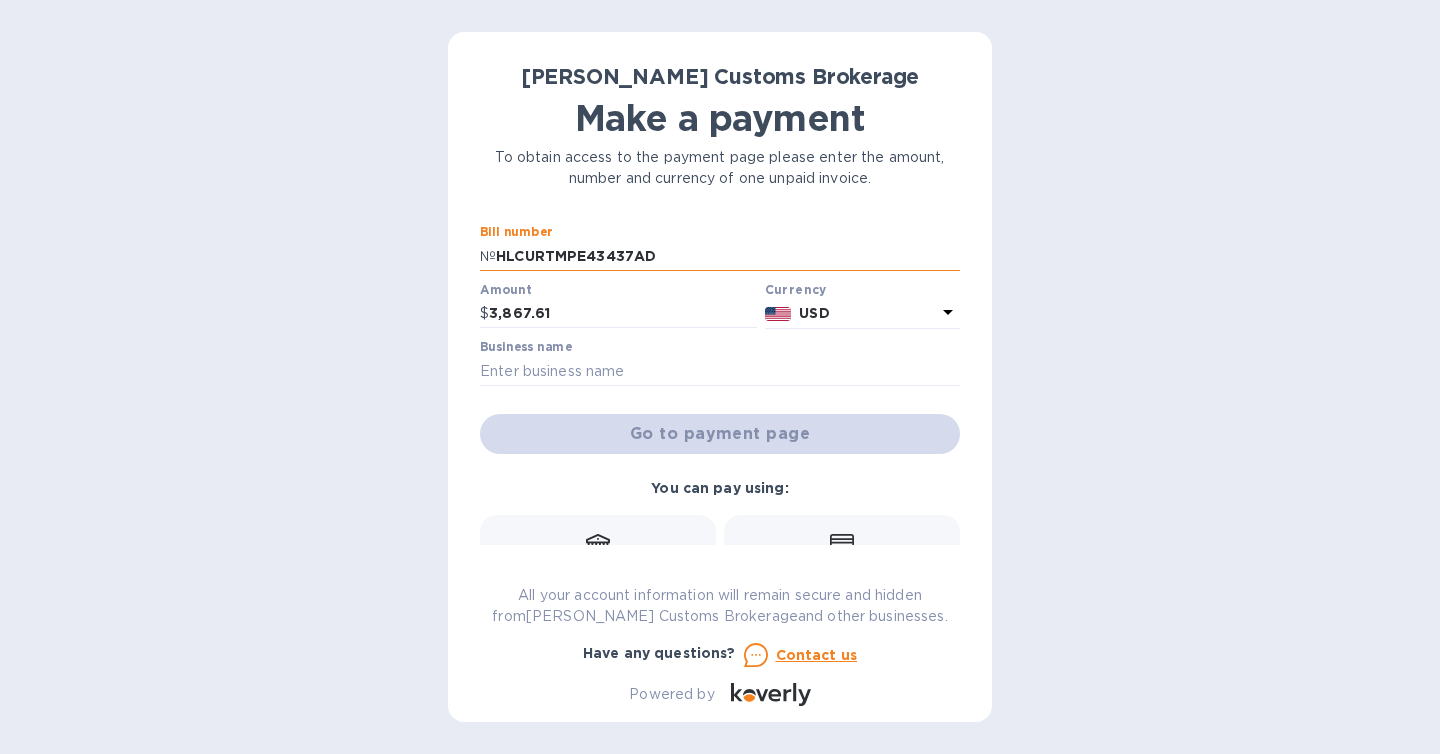 click on "HLCURTMPE43437AD" at bounding box center [728, 256] 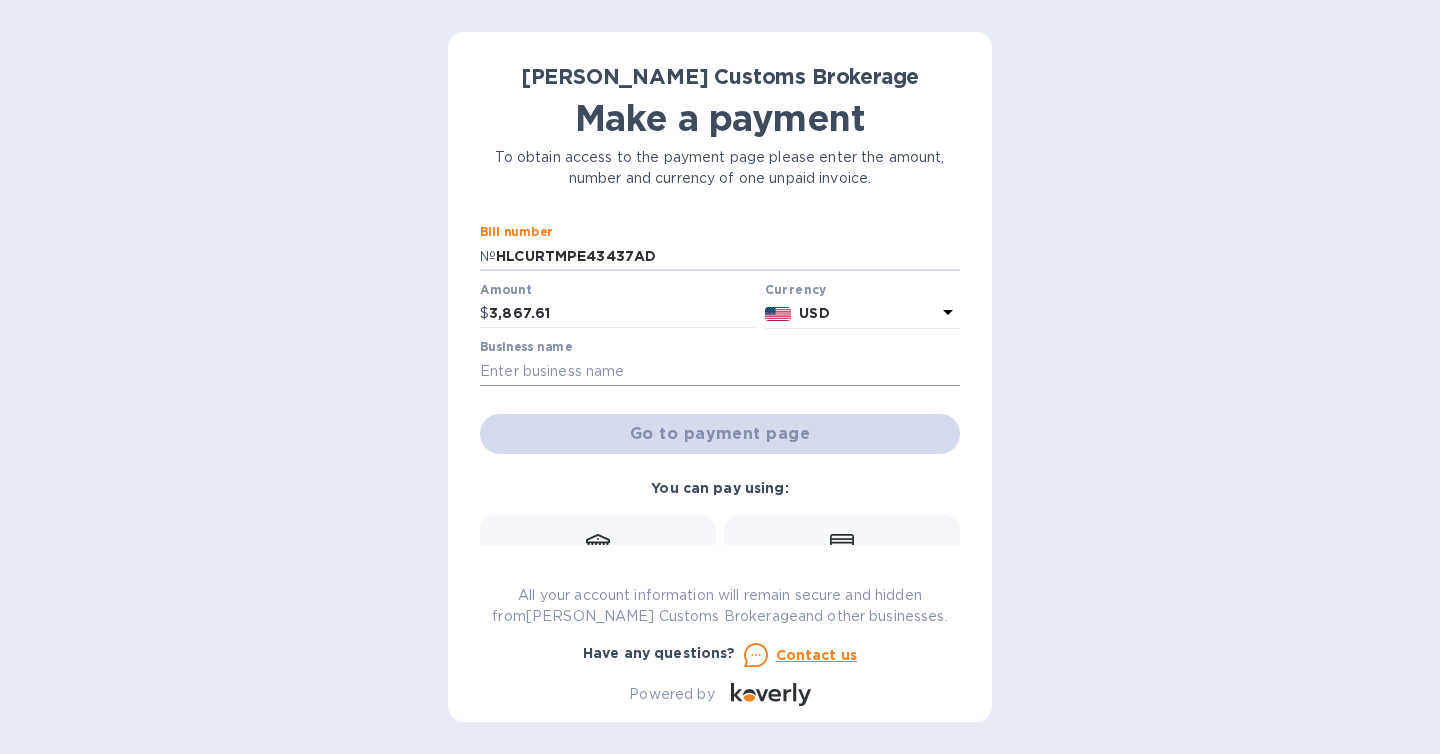type on "HLCURTMPE43437AD" 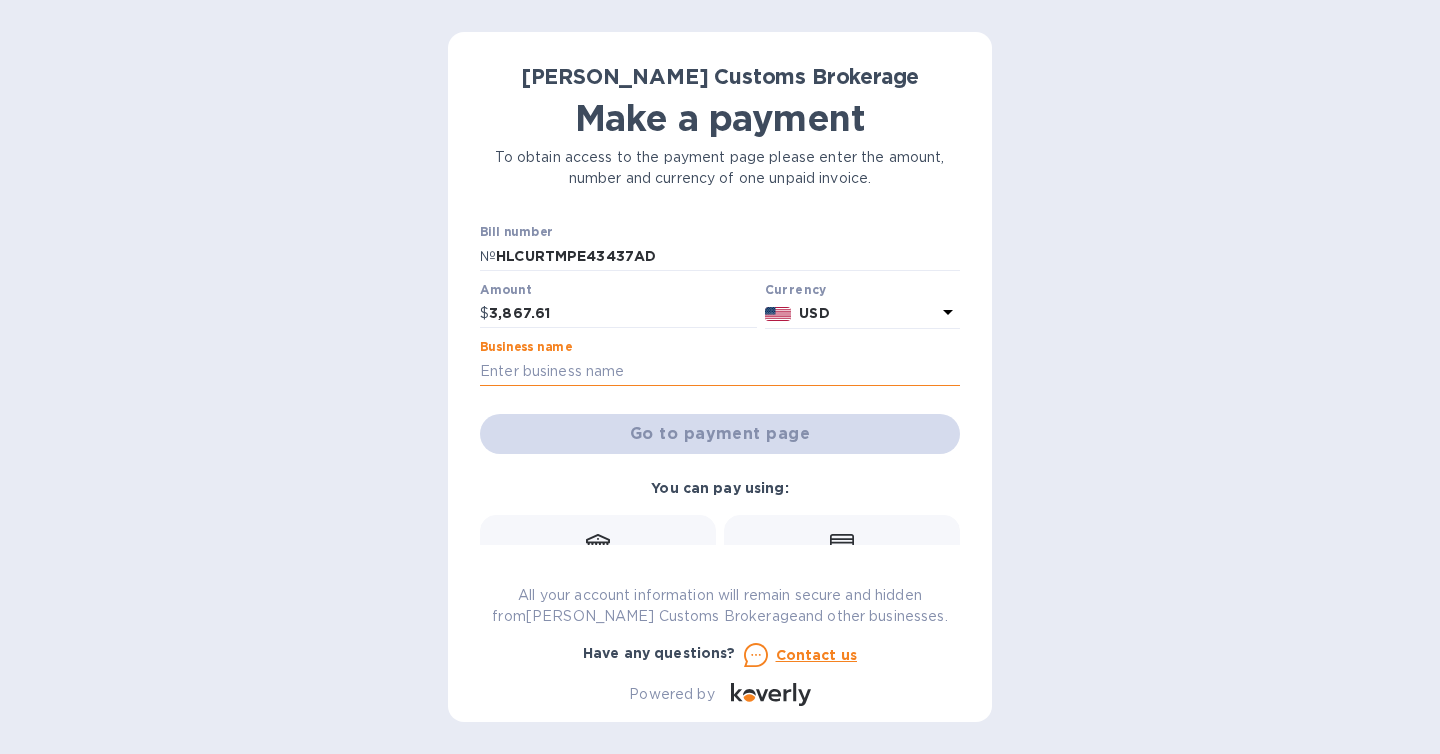 click at bounding box center [720, 371] 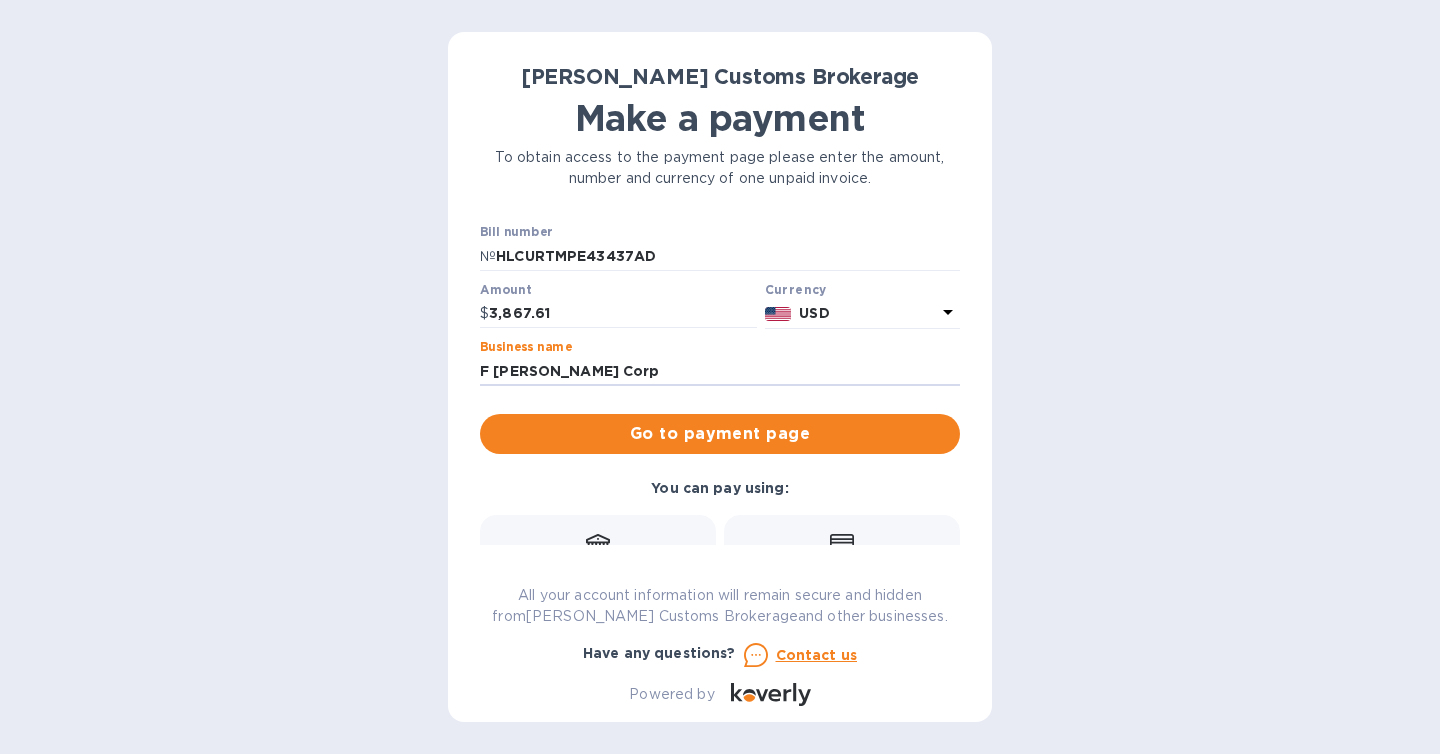 type on "F [PERSON_NAME] Corp" 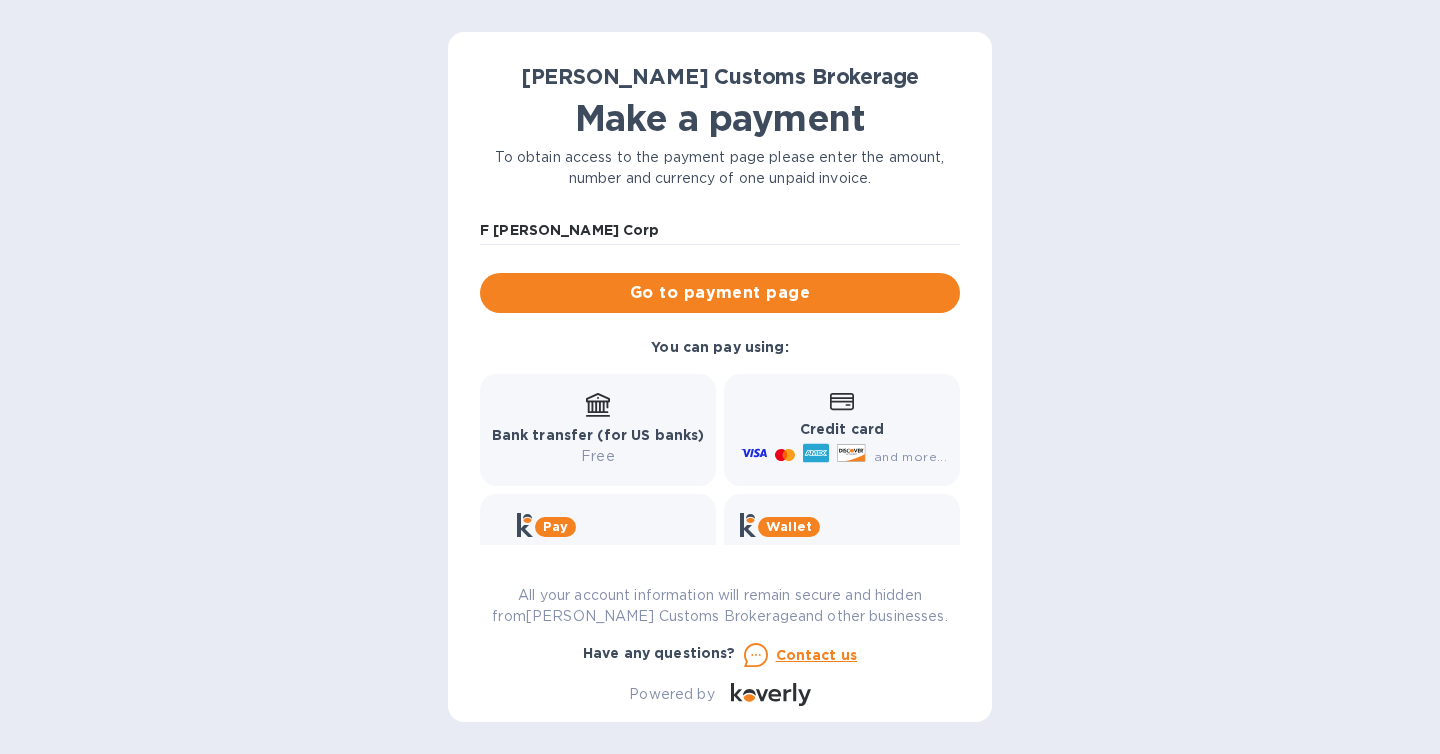 scroll, scrollTop: 163, scrollLeft: 0, axis: vertical 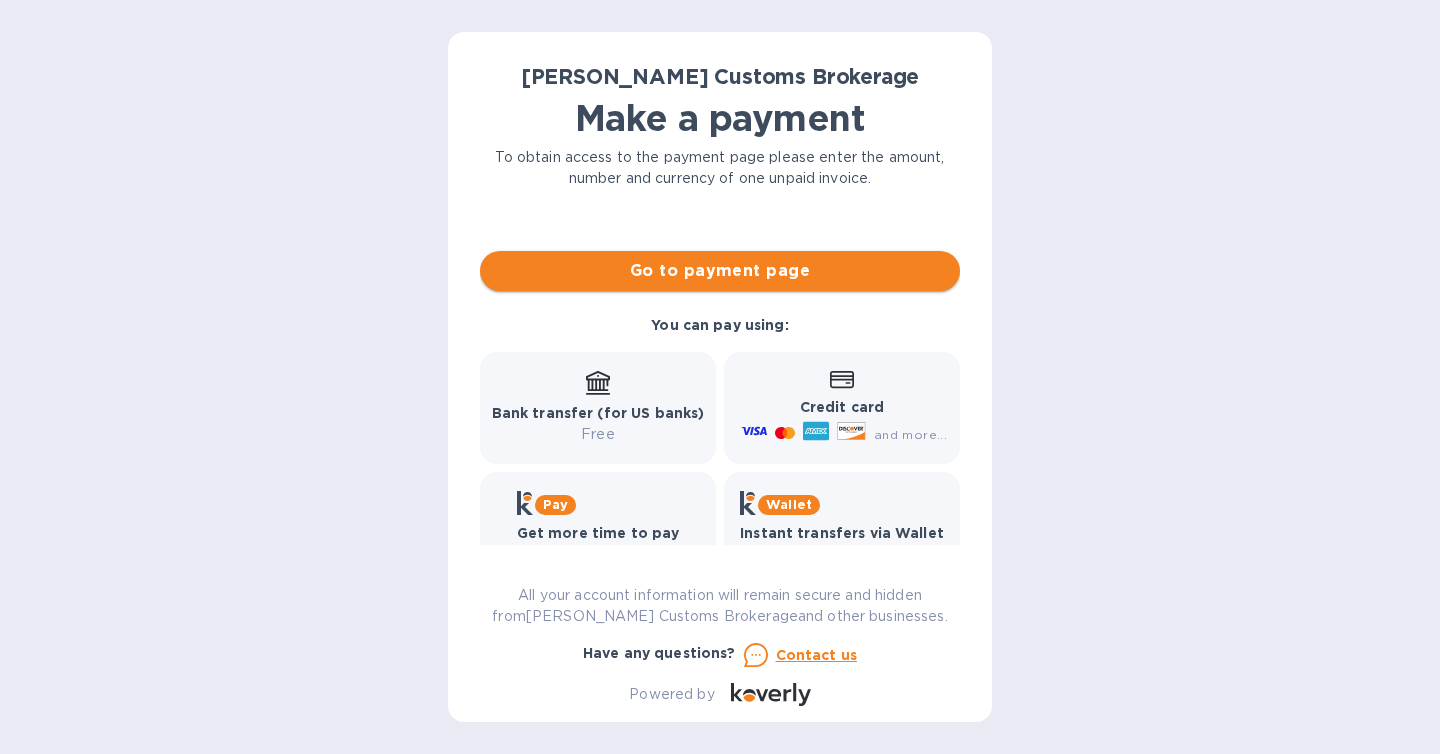 click on "Go to payment page" at bounding box center (720, 271) 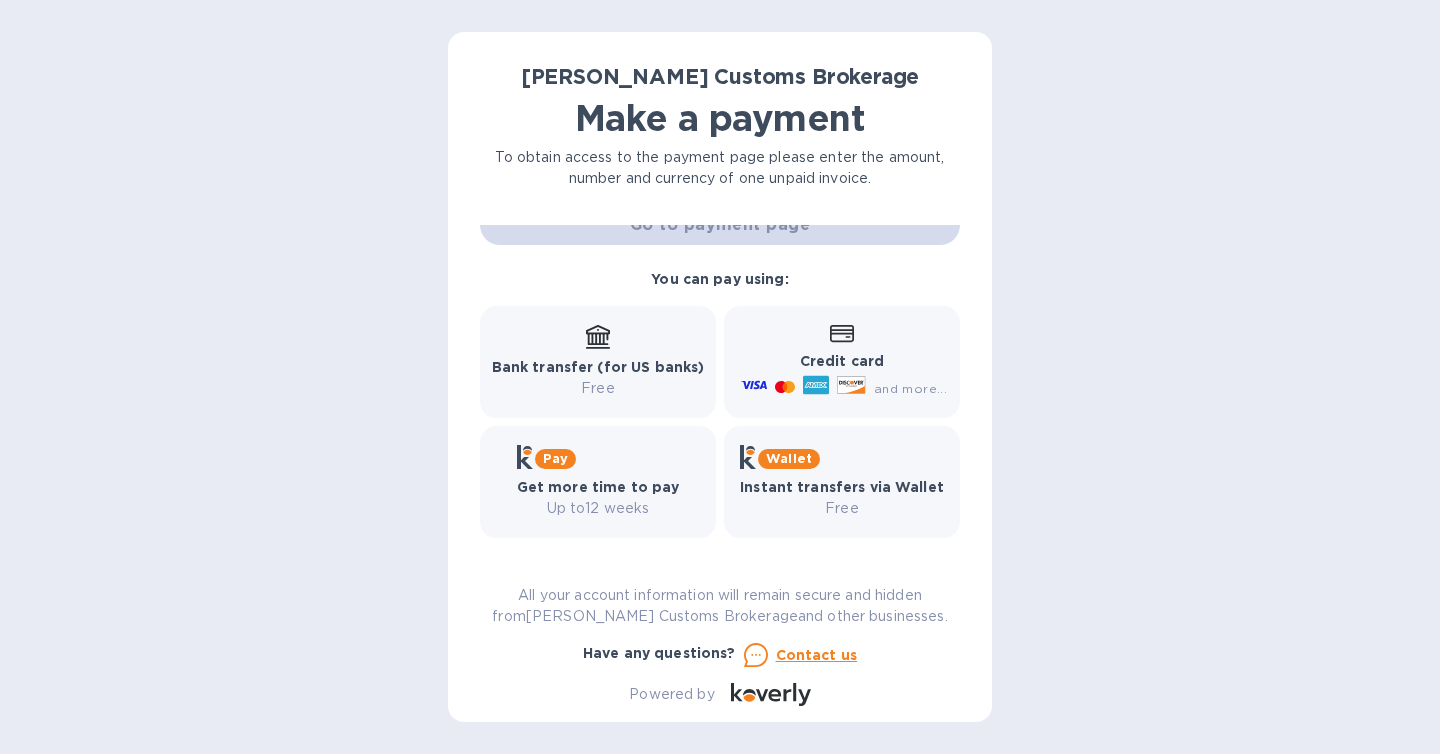 scroll, scrollTop: 213, scrollLeft: 0, axis: vertical 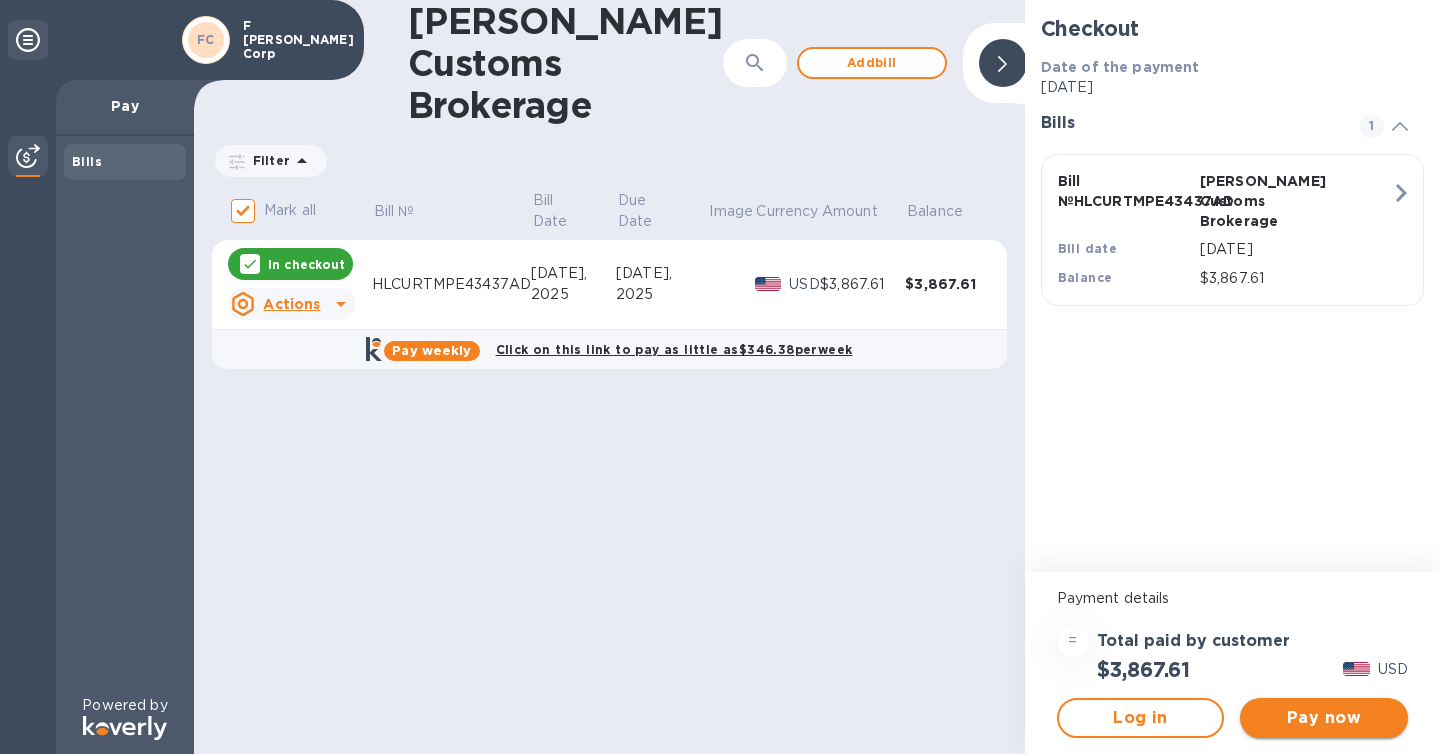 click on "Pay now" at bounding box center (1324, 718) 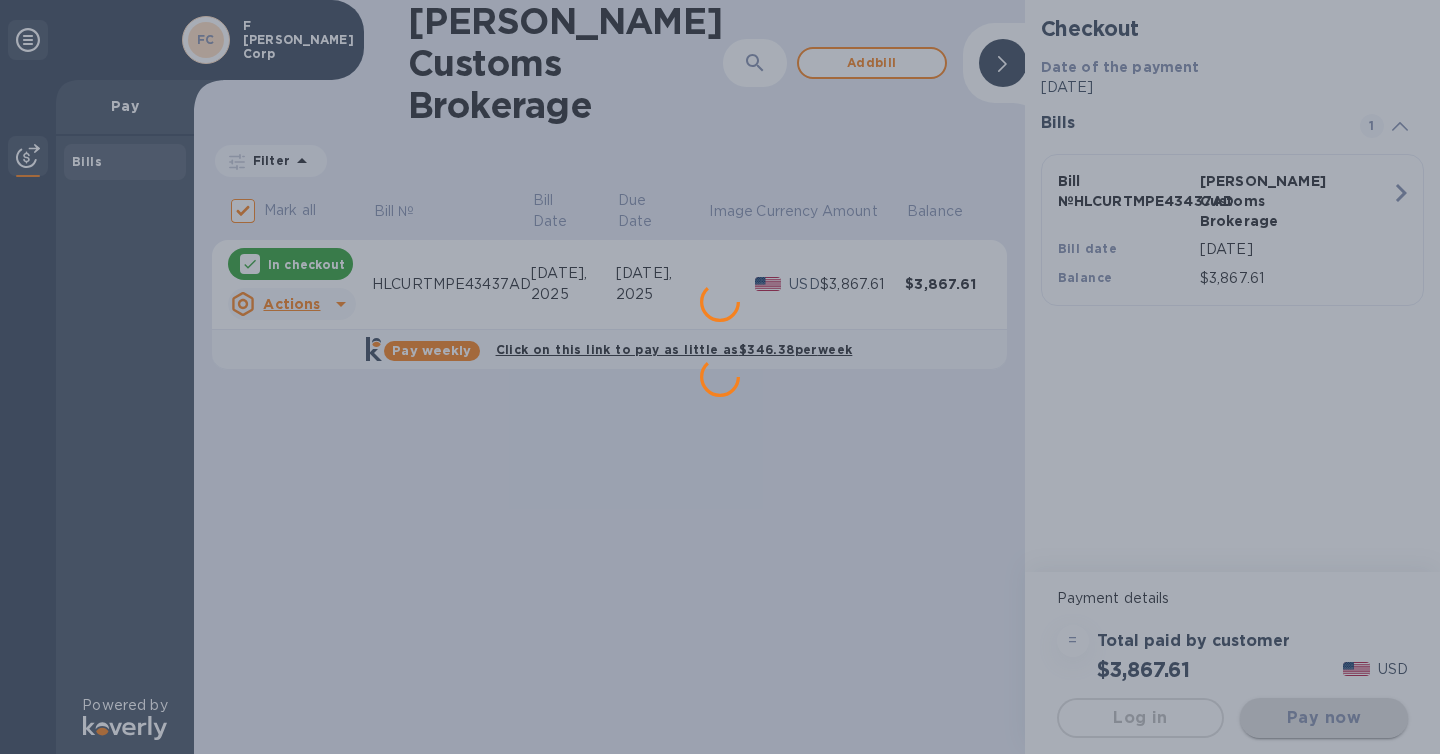 scroll, scrollTop: 0, scrollLeft: 0, axis: both 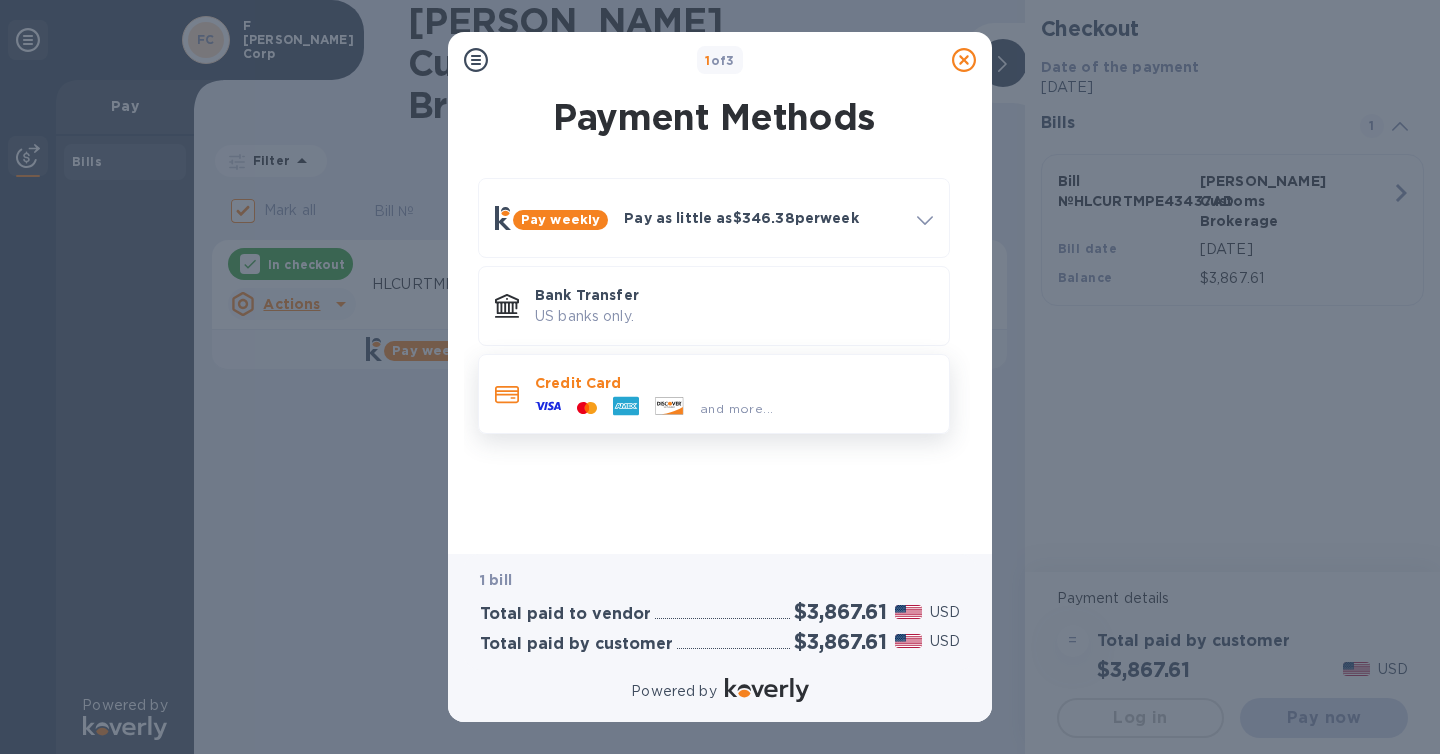 click on "and more..." at bounding box center (734, 404) 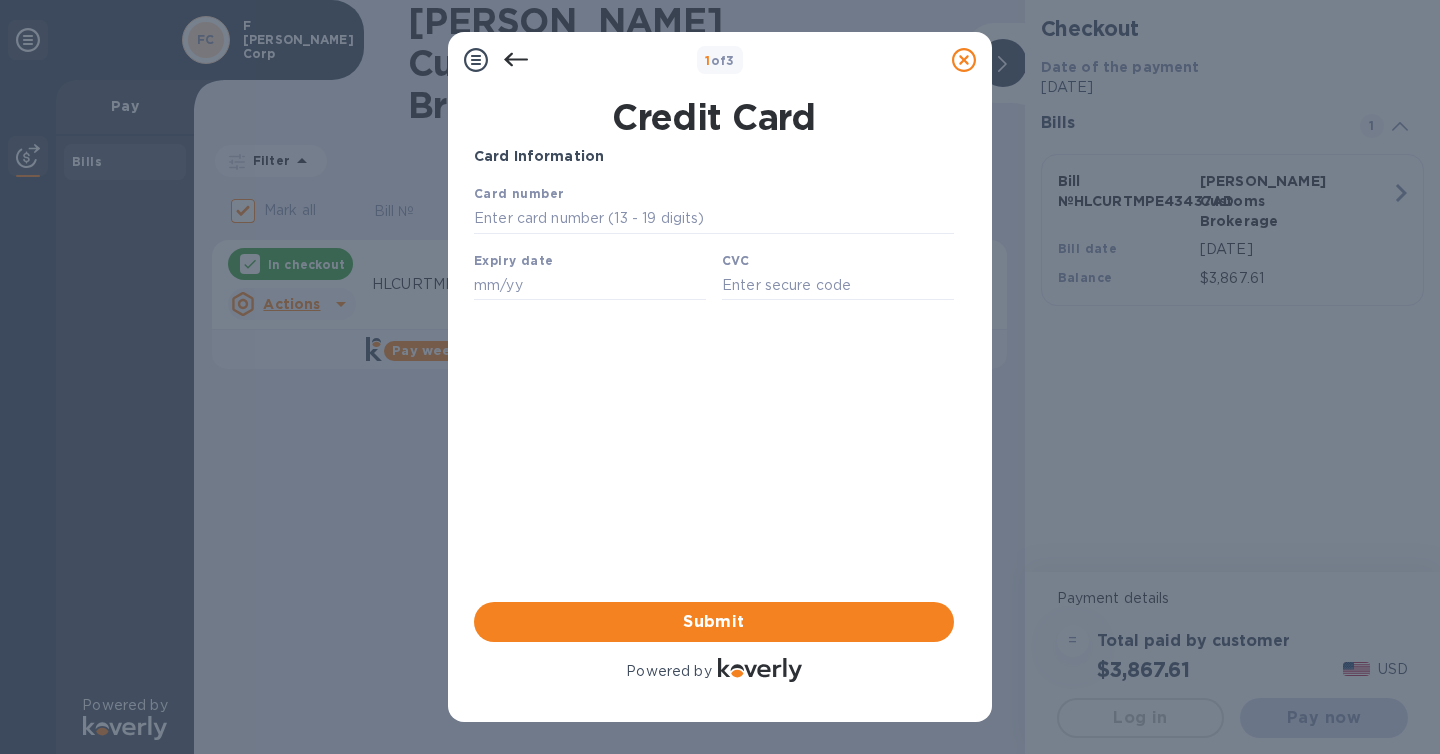 scroll, scrollTop: 0, scrollLeft: 0, axis: both 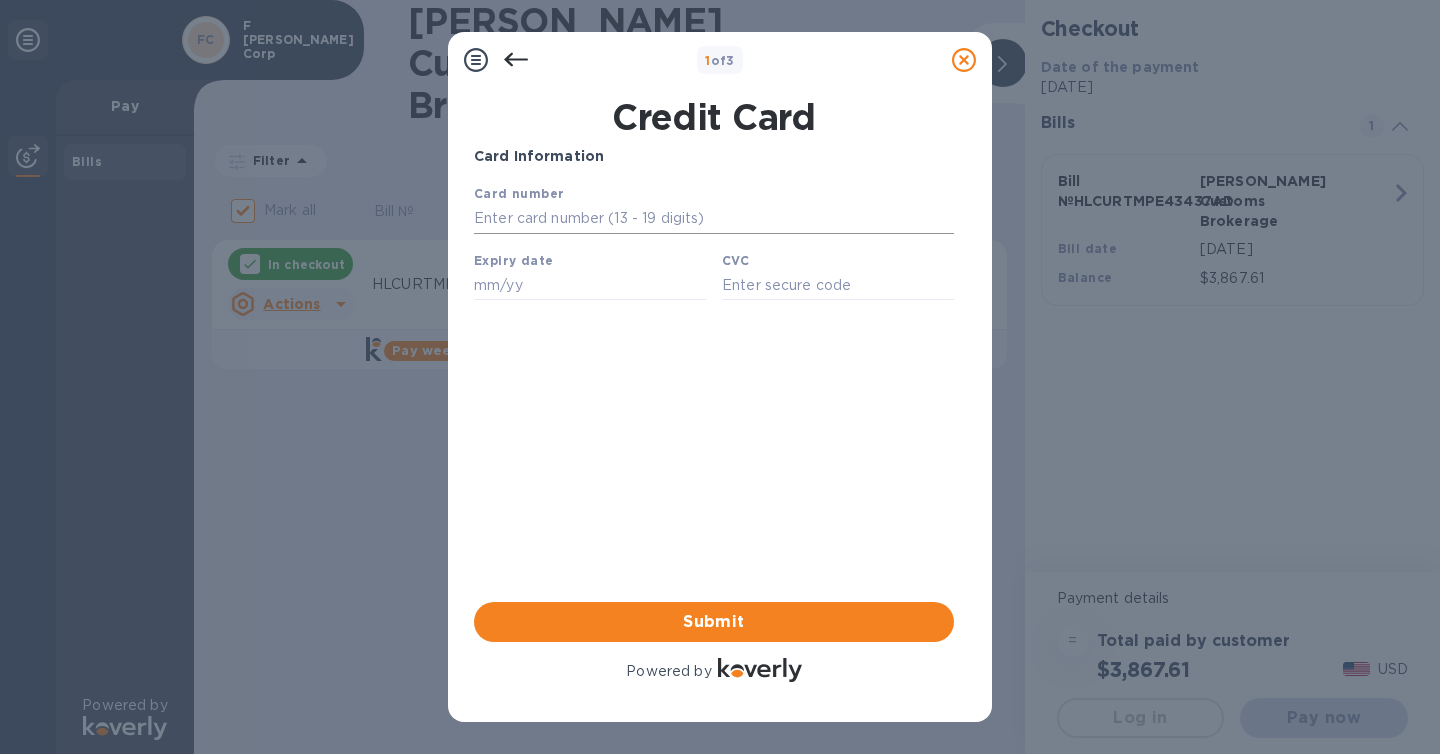 click at bounding box center [714, 219] 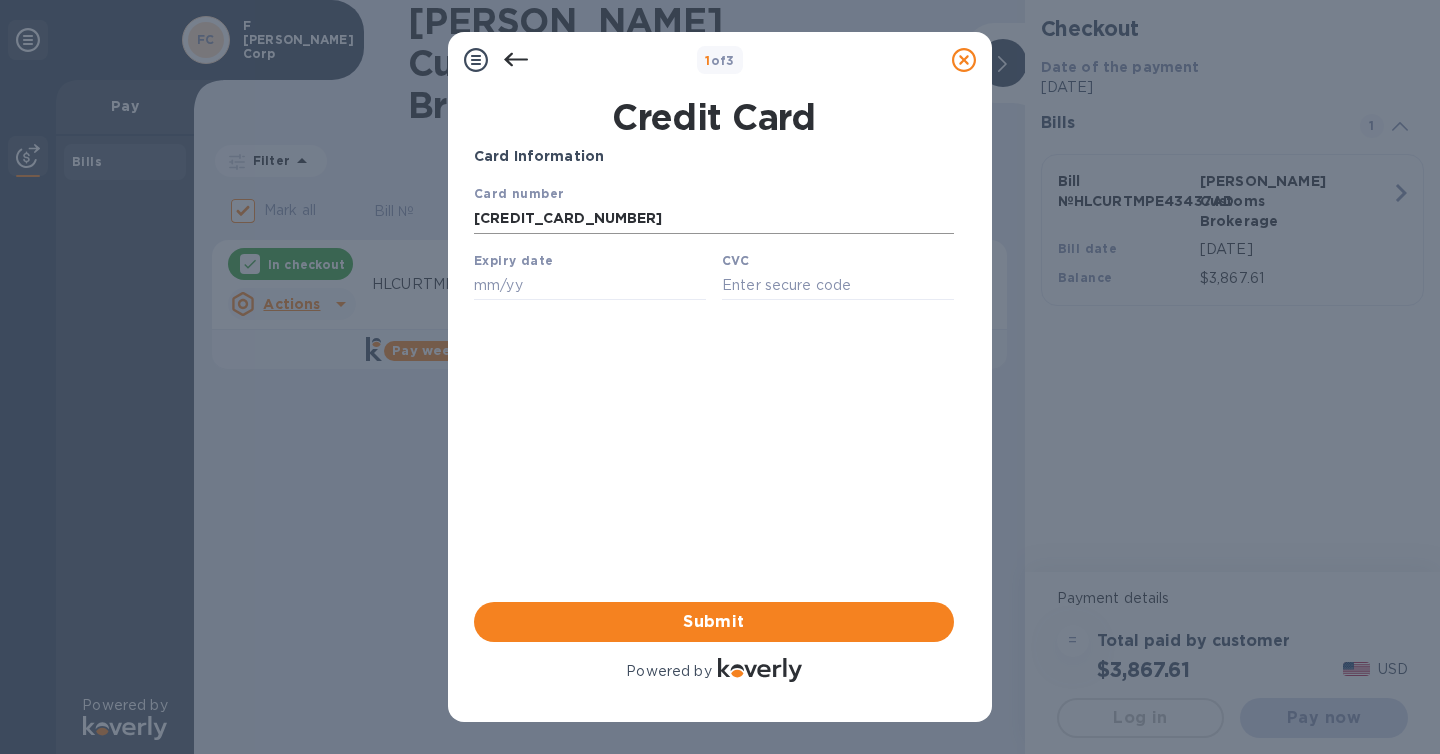 type on "[CREDIT_CARD_NUMBER]" 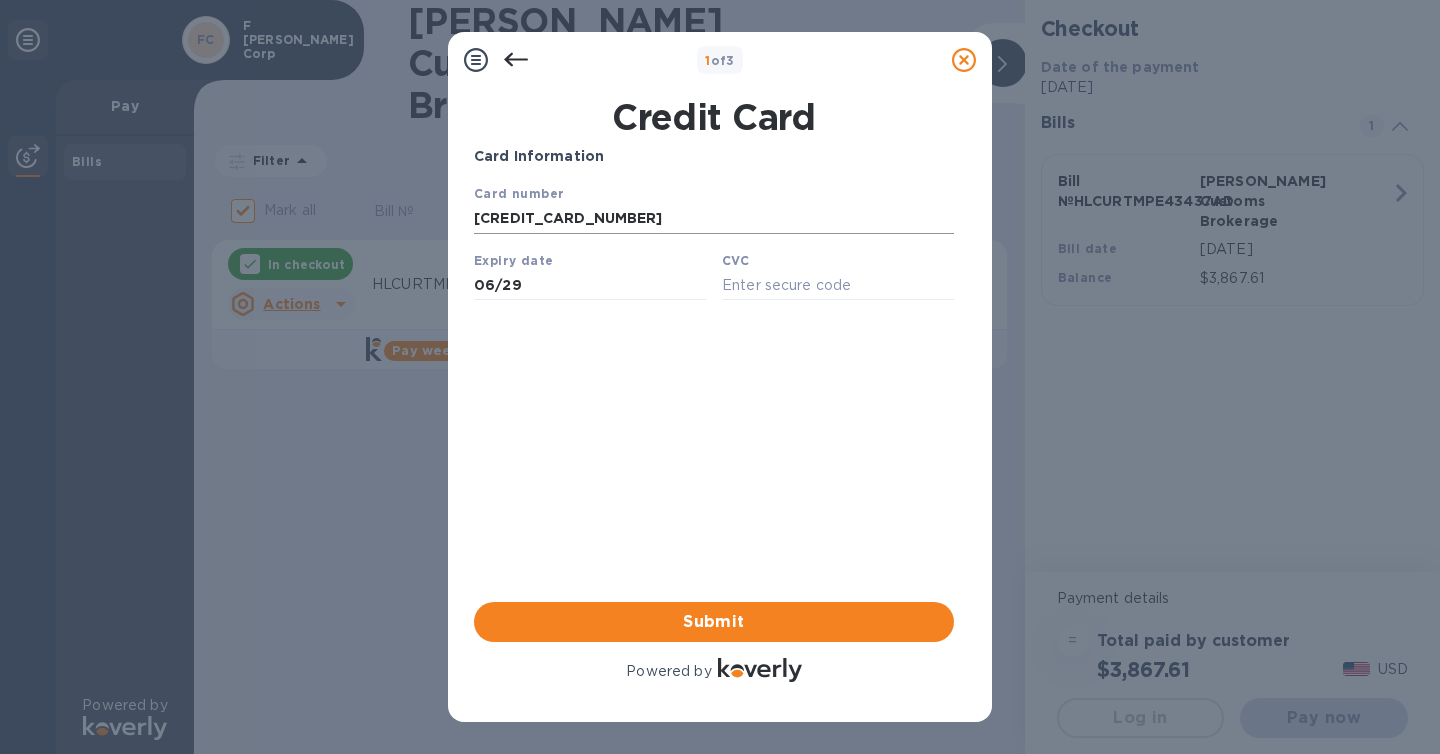 type on "06/29" 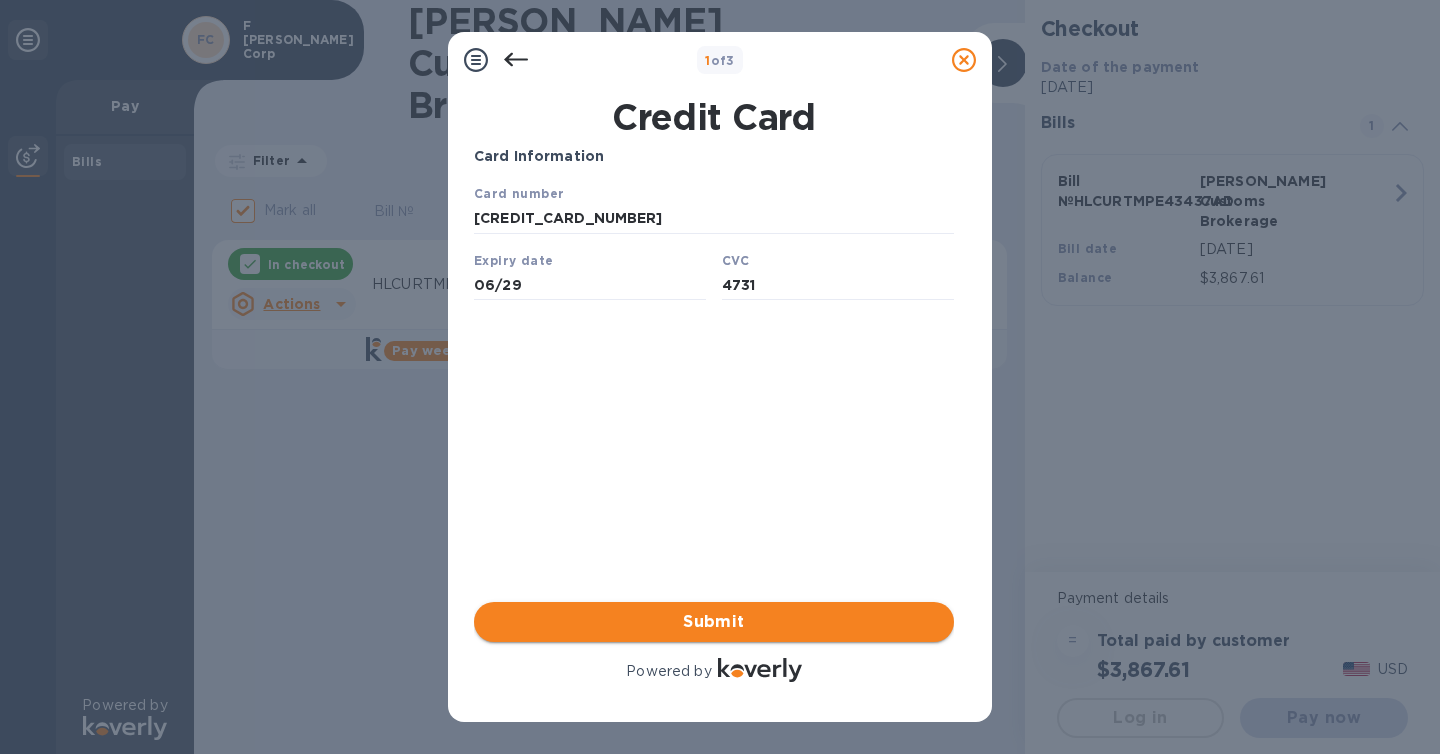 type on "4731" 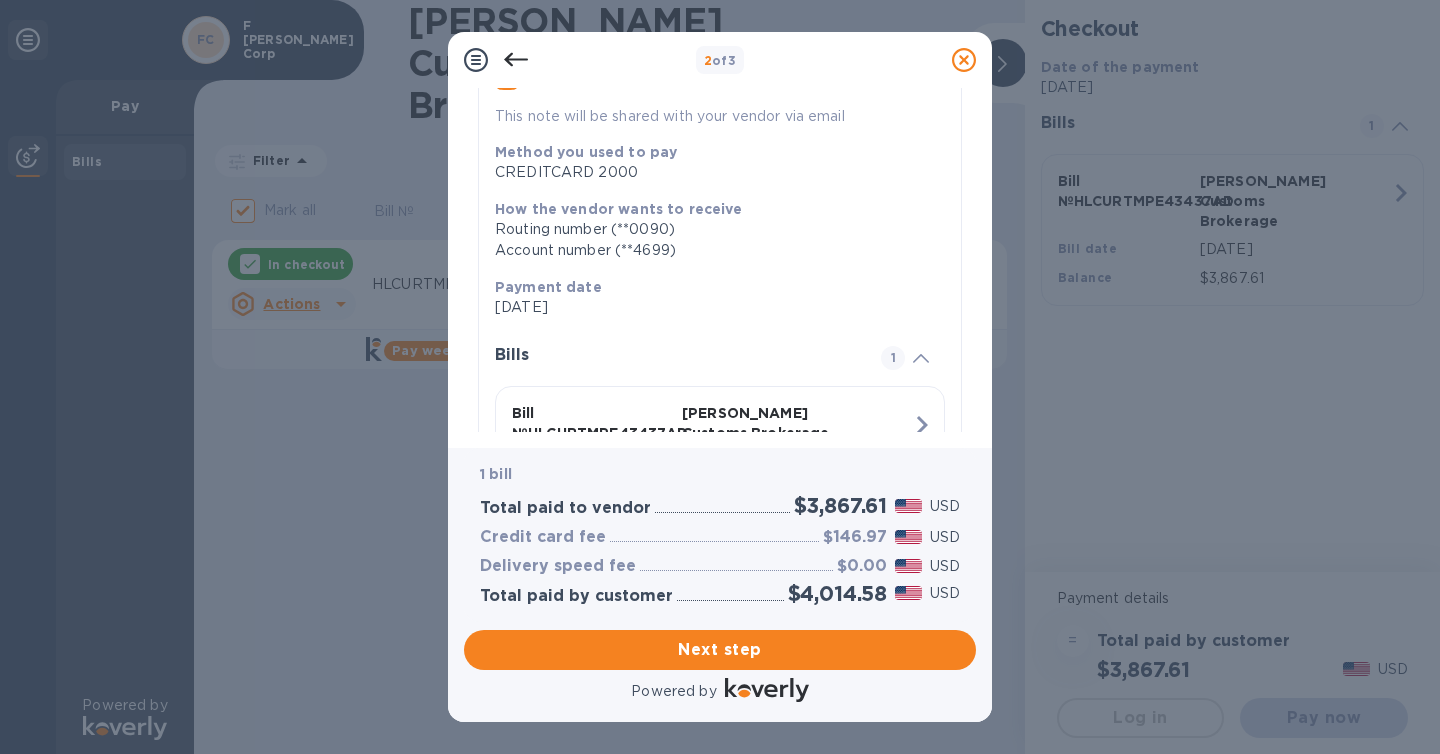 scroll, scrollTop: 218, scrollLeft: 0, axis: vertical 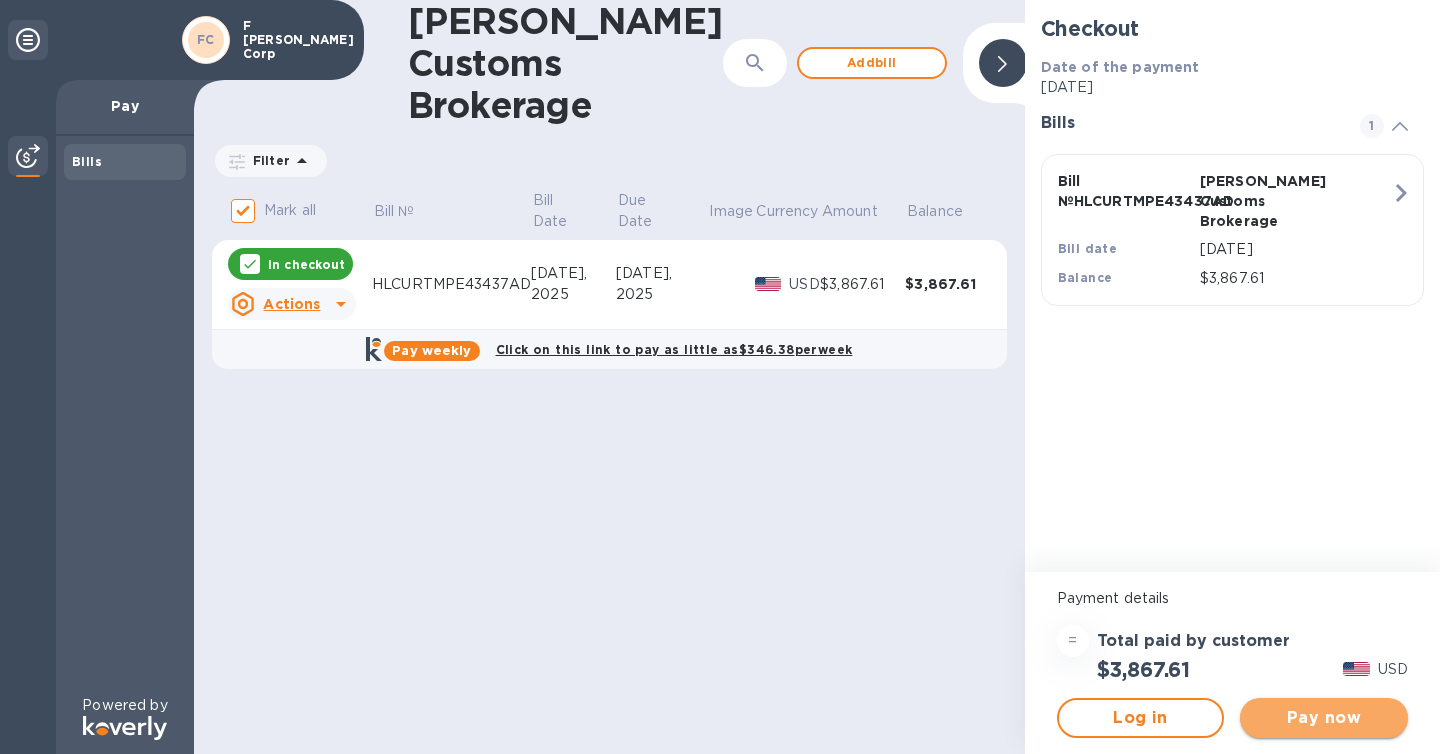 click on "Pay now" at bounding box center [1324, 718] 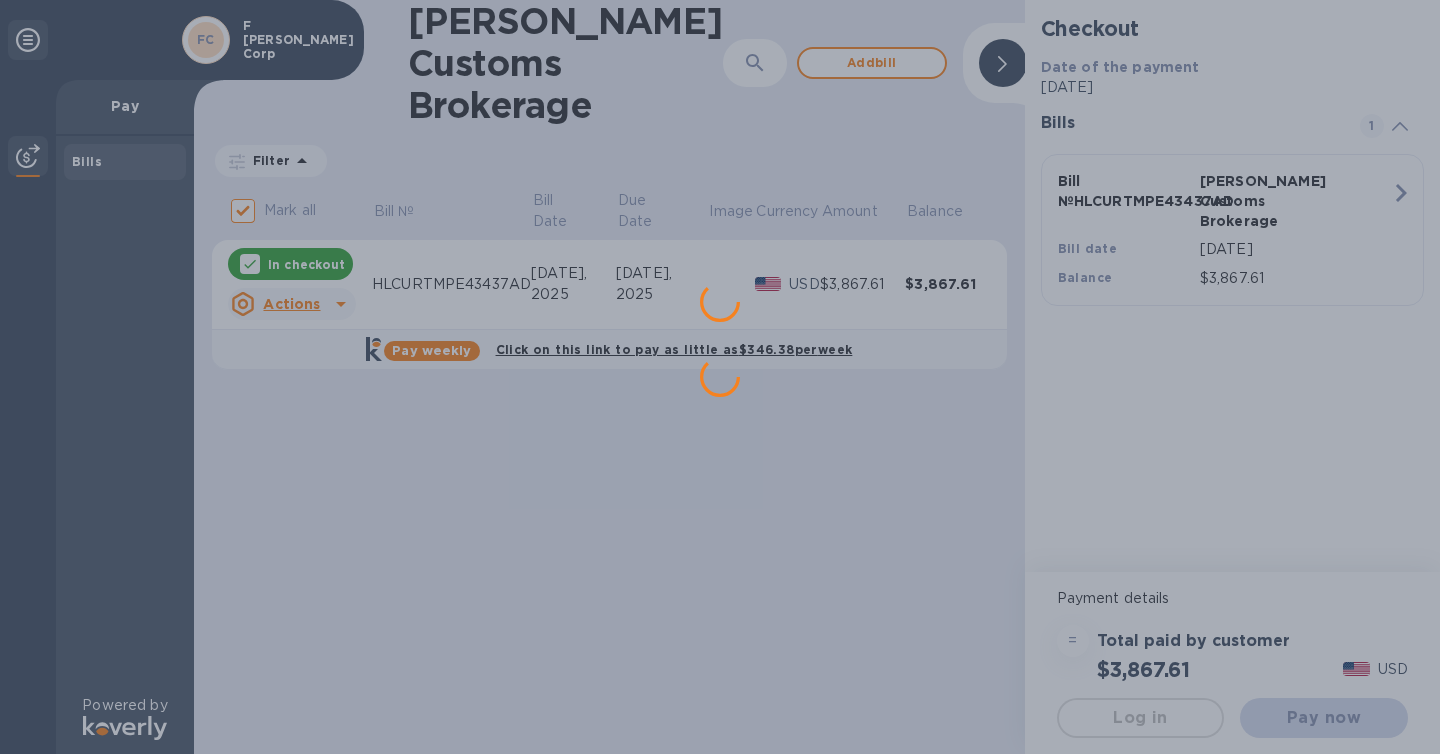 scroll, scrollTop: 0, scrollLeft: 0, axis: both 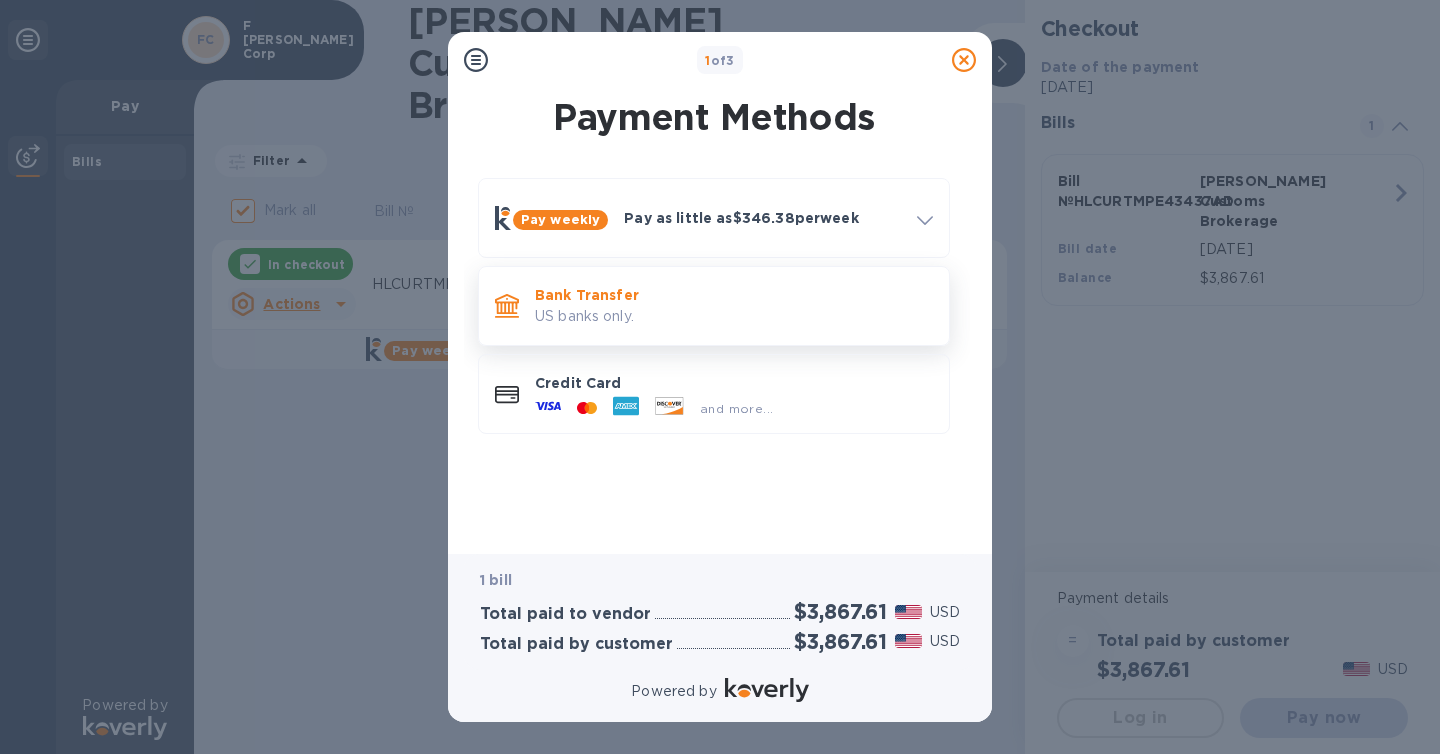 click on "Bank Transfer" at bounding box center [734, 295] 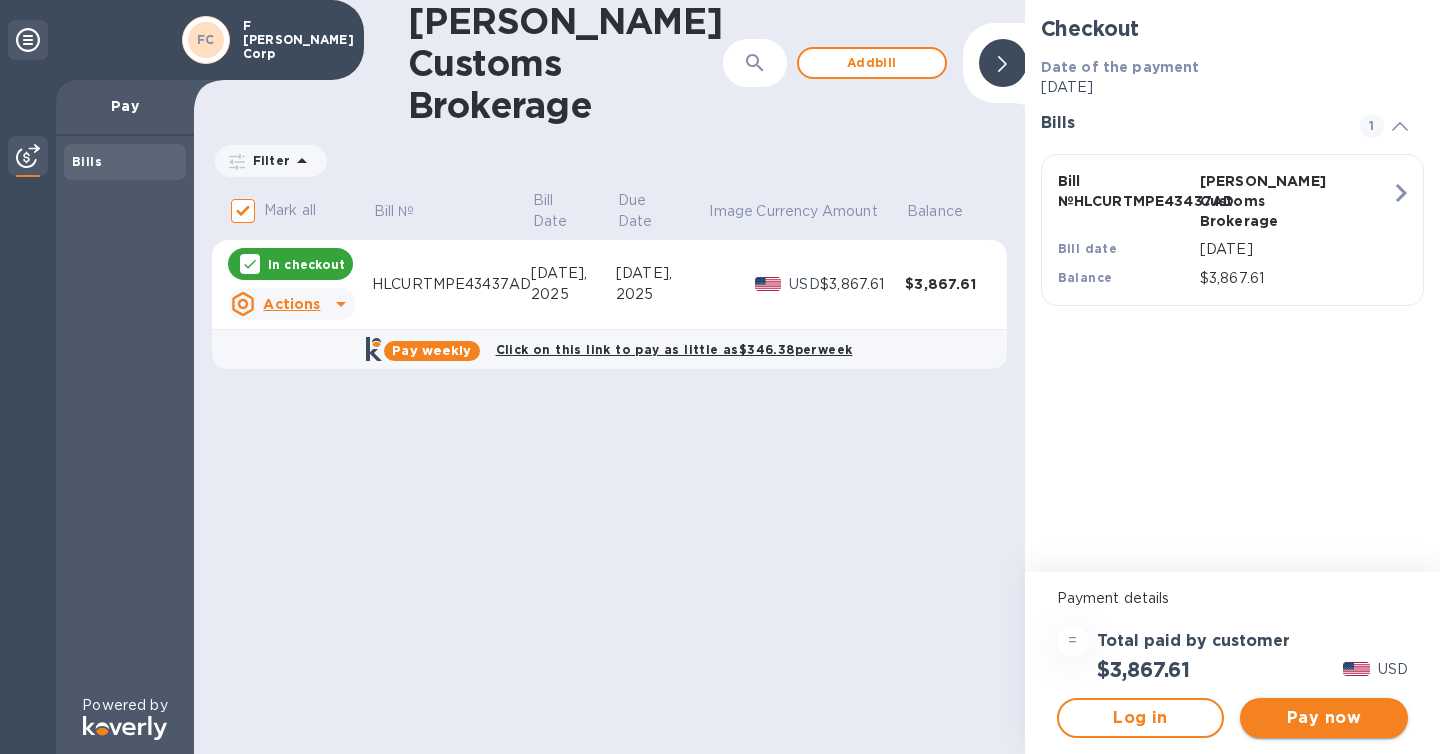 click on "Pay now" at bounding box center [1324, 718] 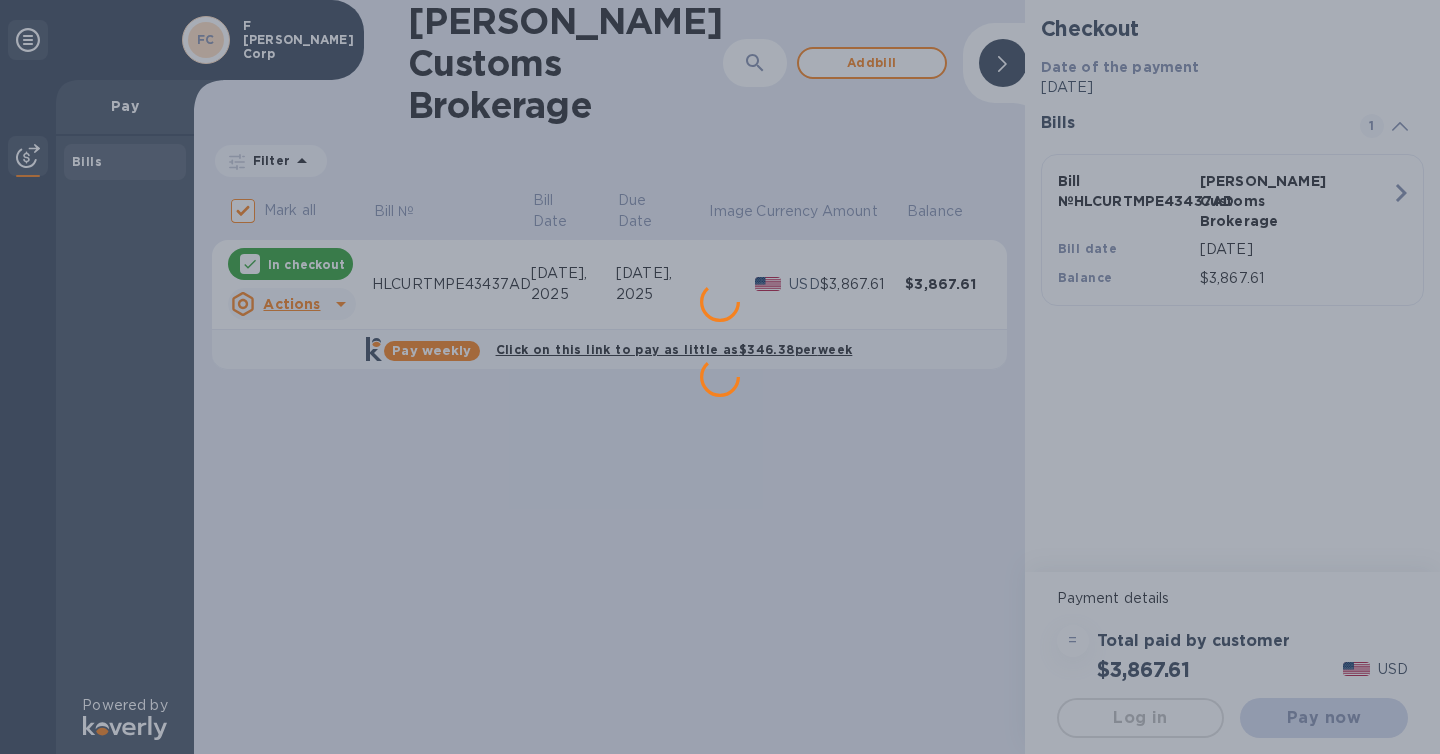 scroll, scrollTop: 0, scrollLeft: 0, axis: both 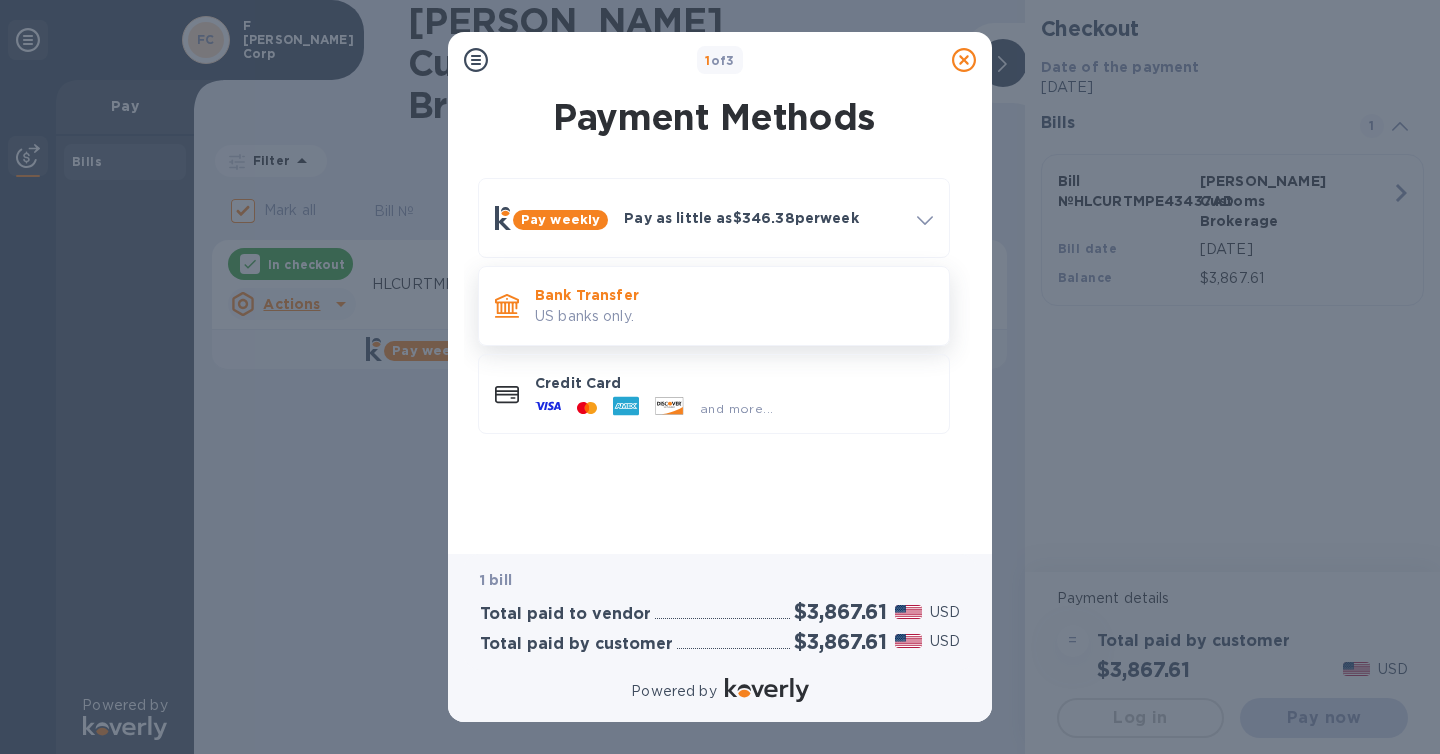 click on "US banks only." at bounding box center [734, 316] 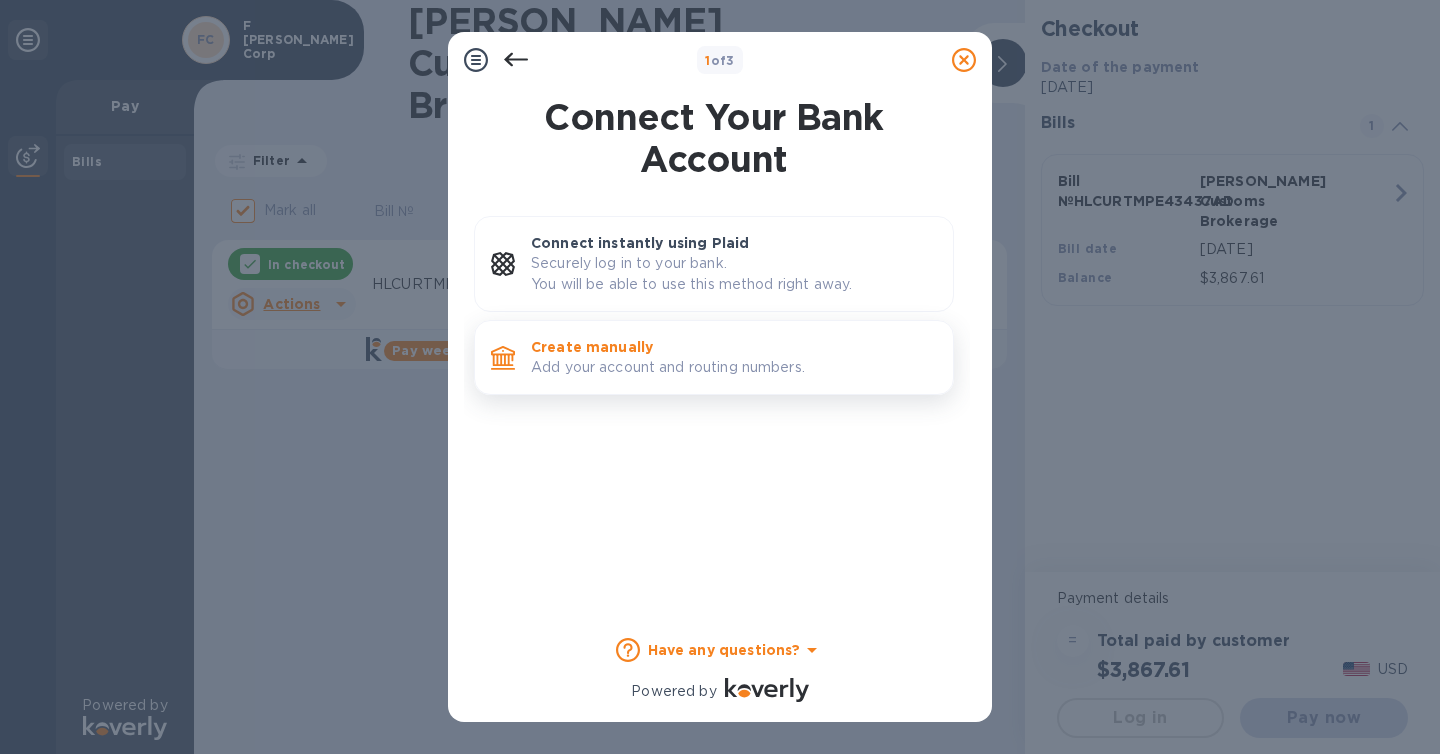 click on "Create manually" at bounding box center (734, 347) 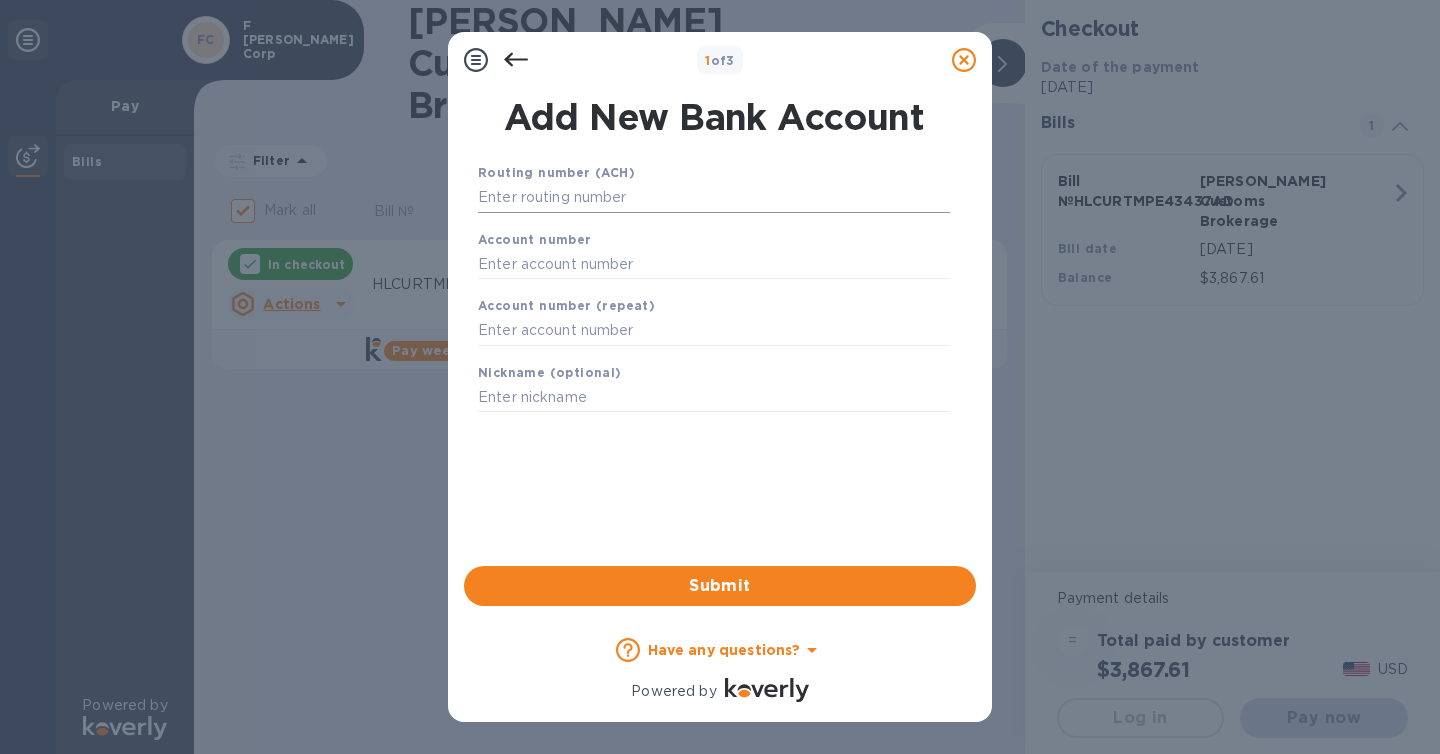 click at bounding box center [714, 198] 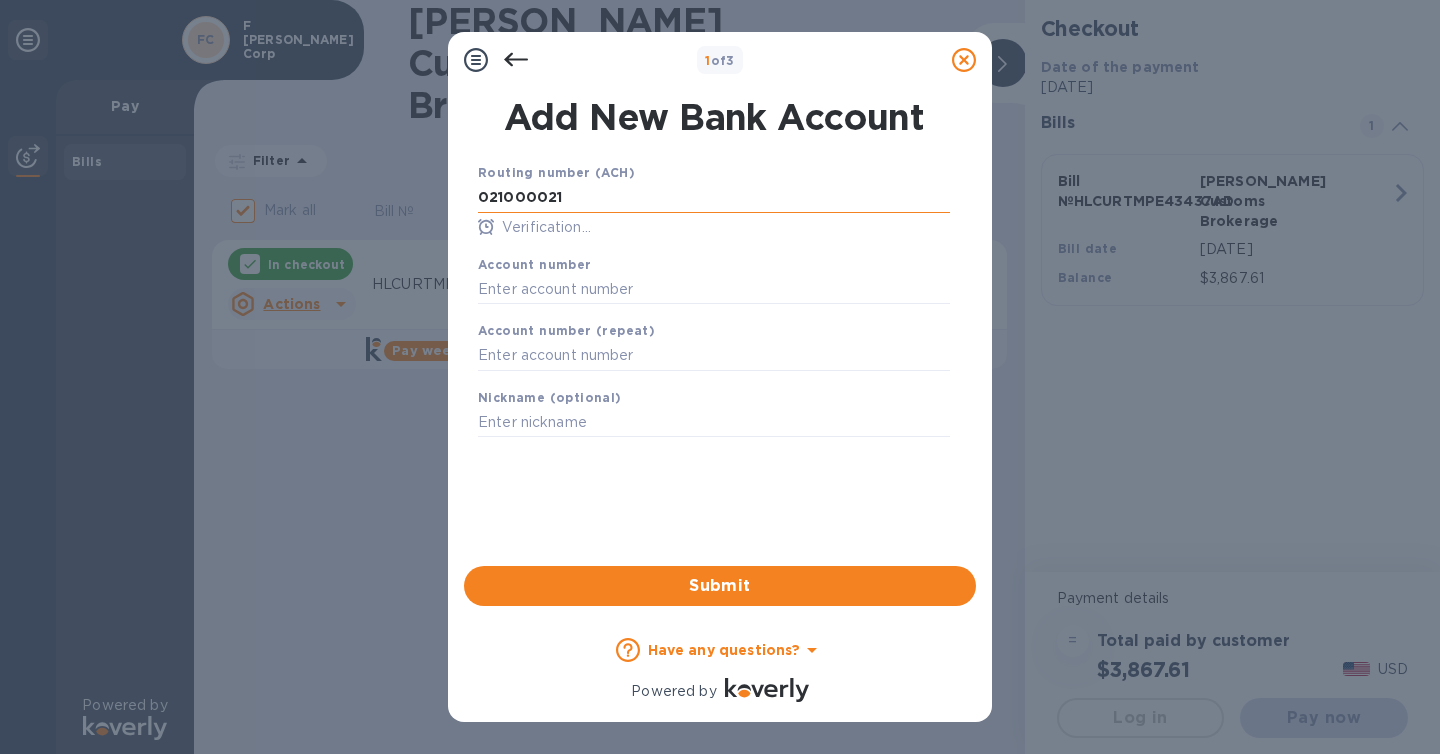 type on "021000021" 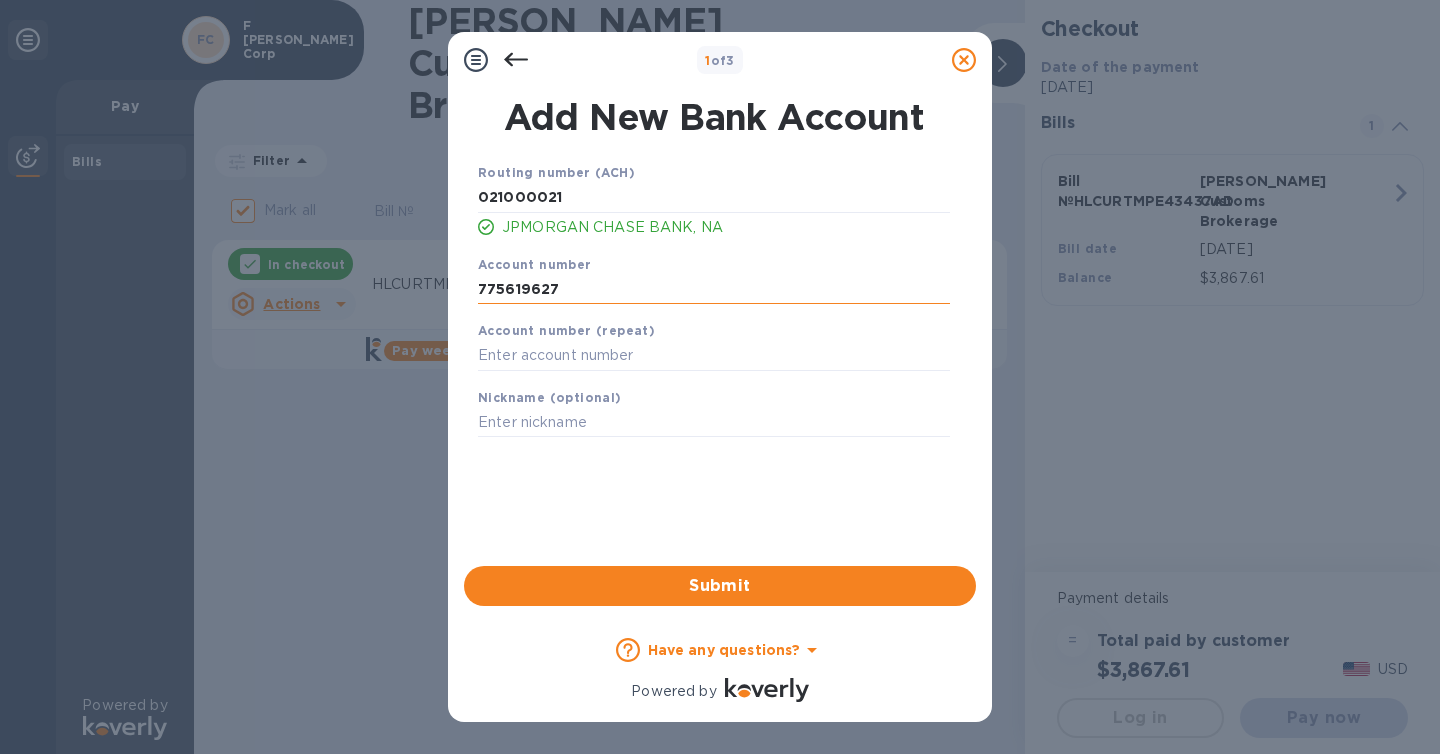 type on "775619627" 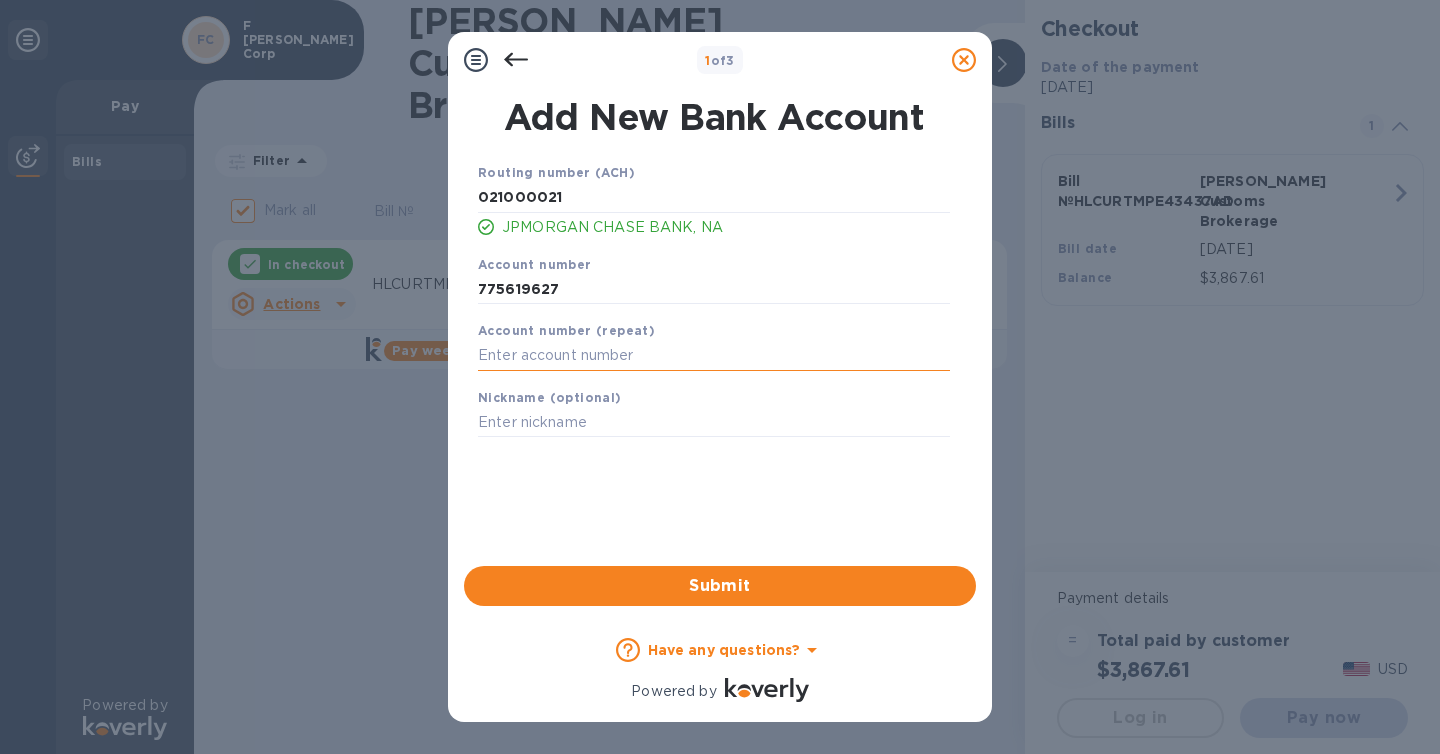 click at bounding box center [714, 356] 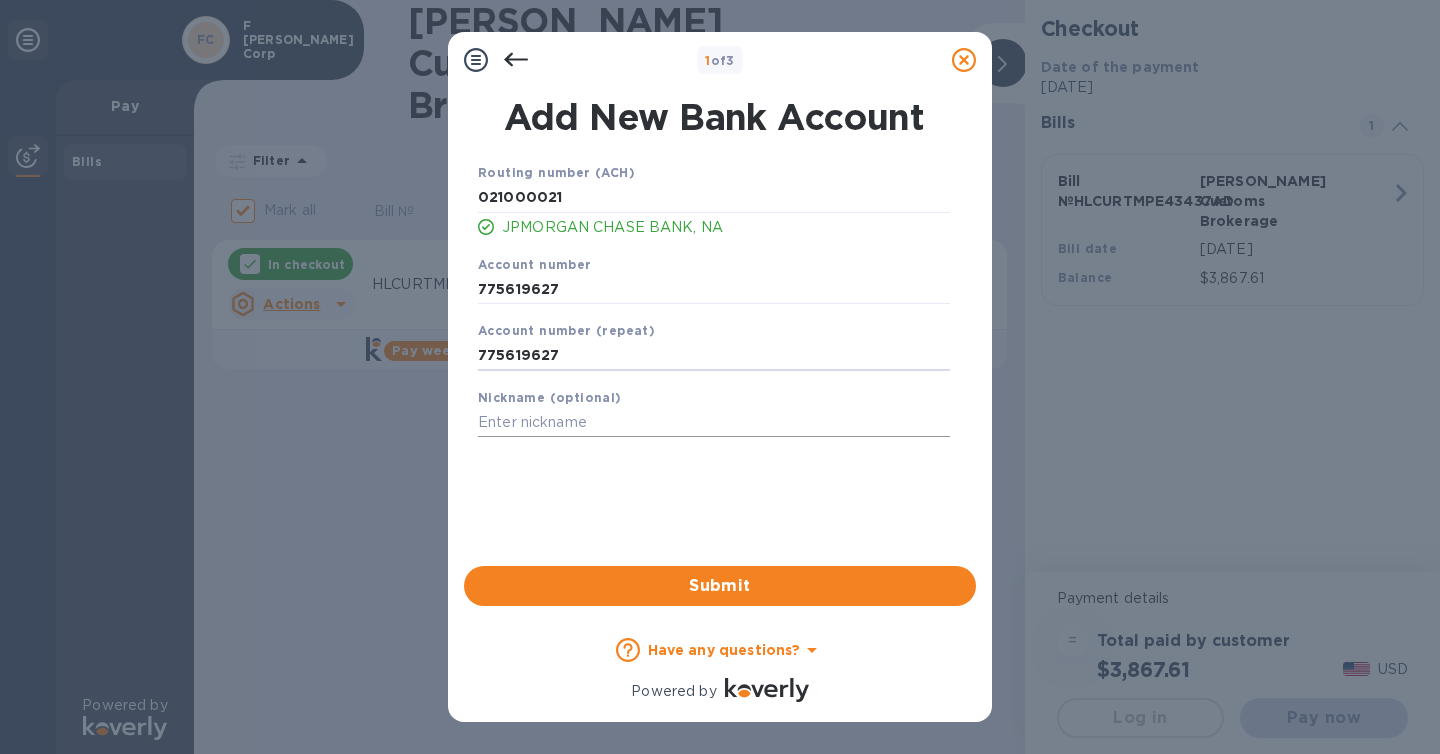type on "775619627" 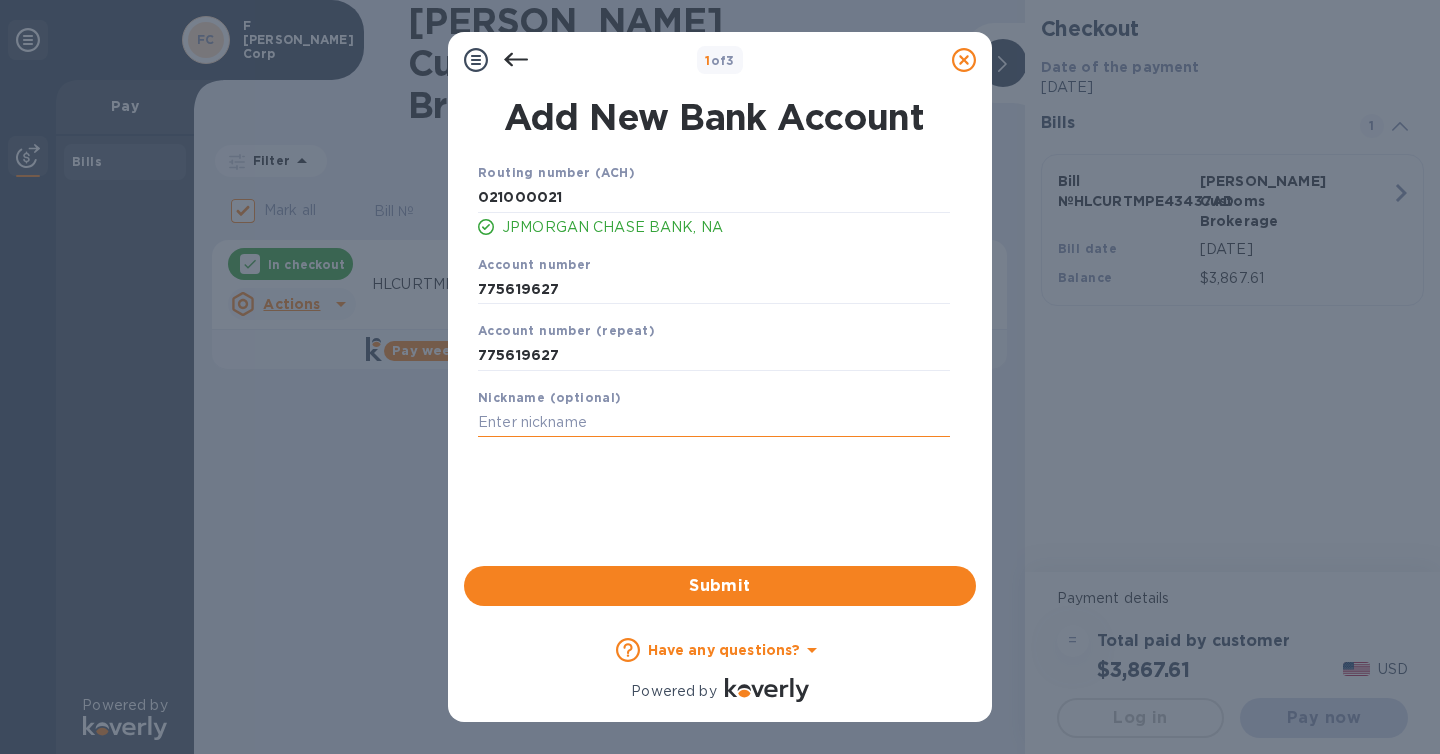click at bounding box center [714, 423] 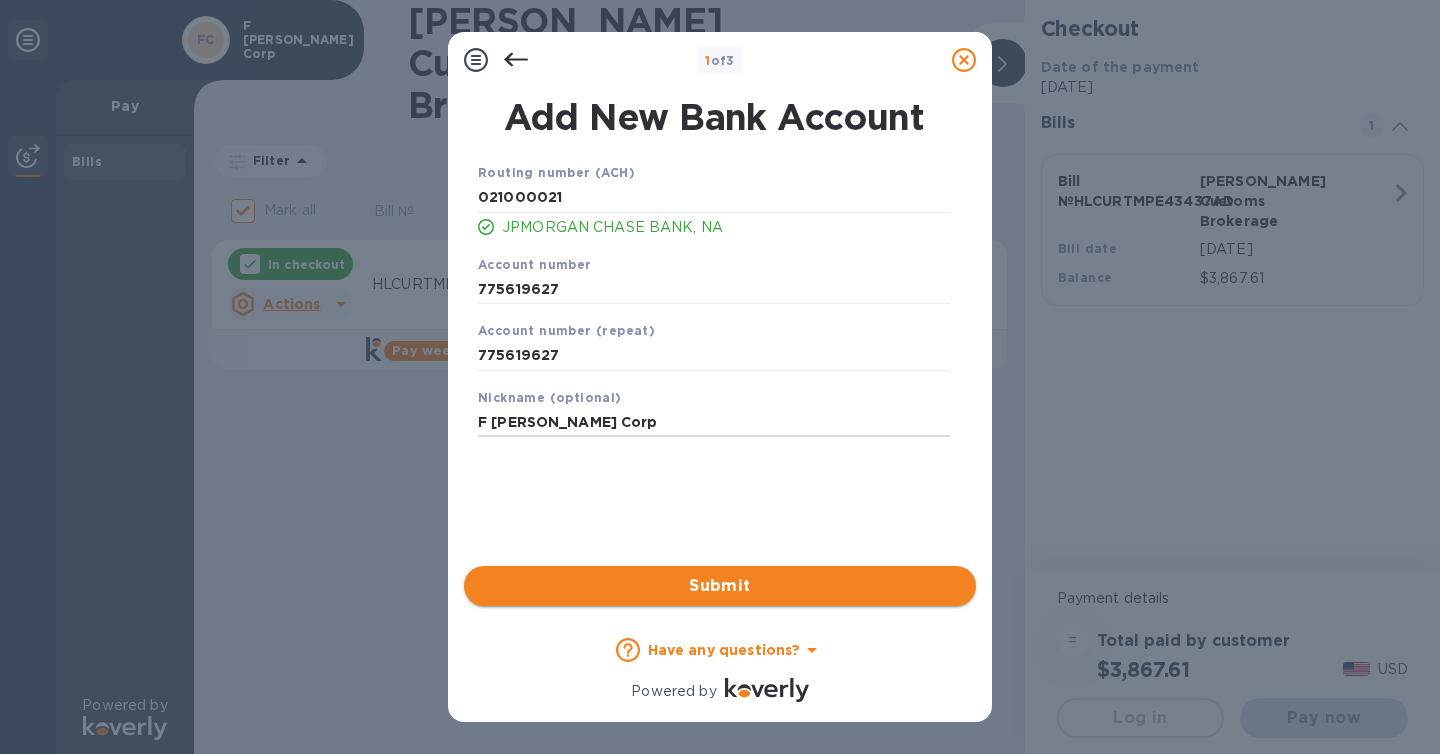 type on "F [PERSON_NAME] Corp" 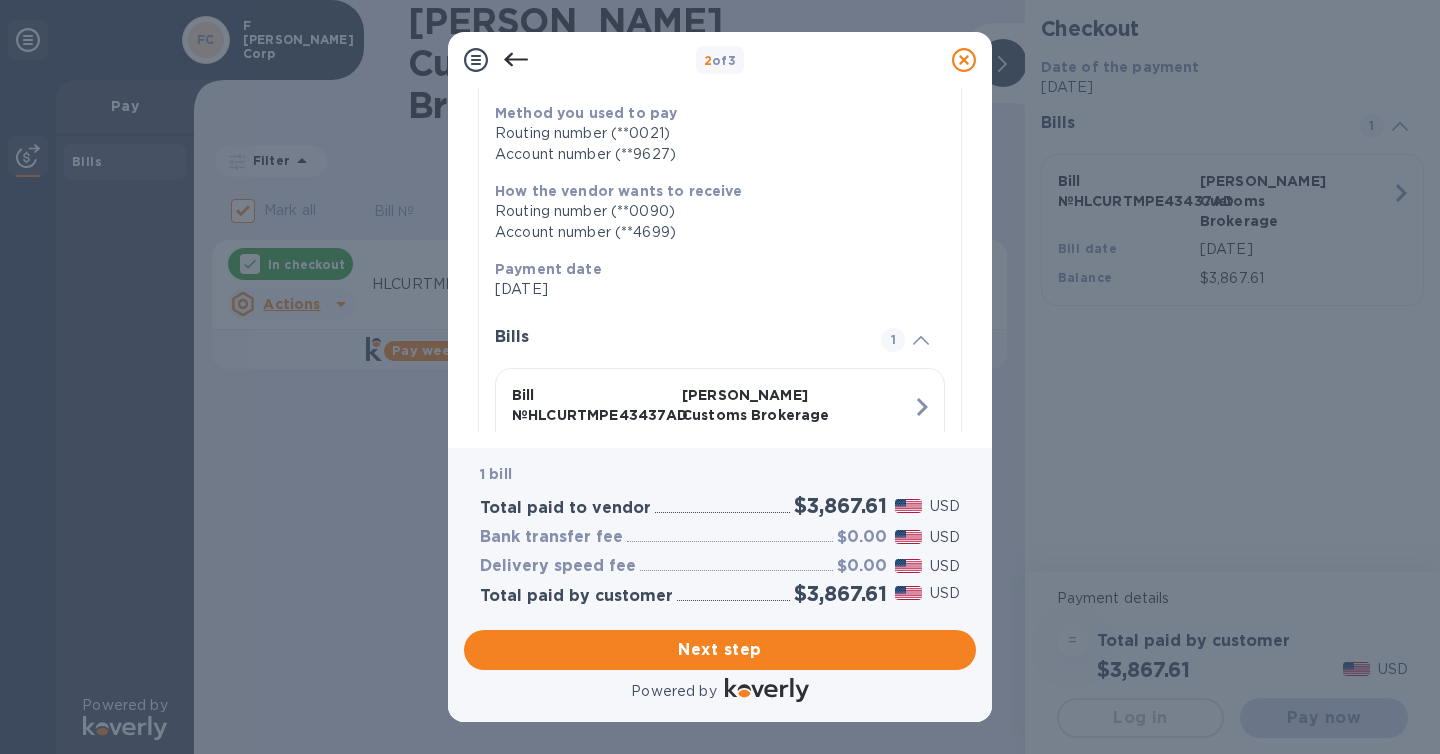 scroll, scrollTop: 288, scrollLeft: 0, axis: vertical 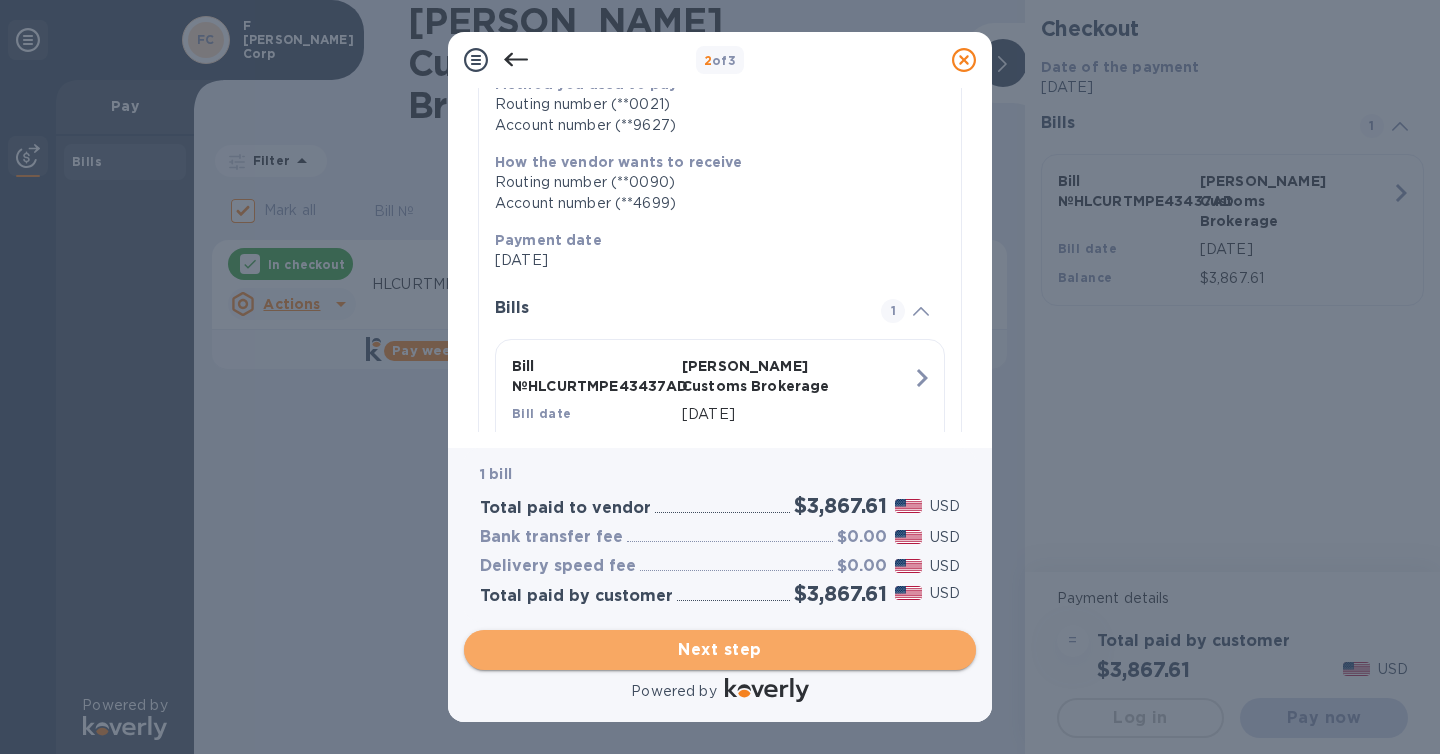 click on "Next step" at bounding box center [720, 650] 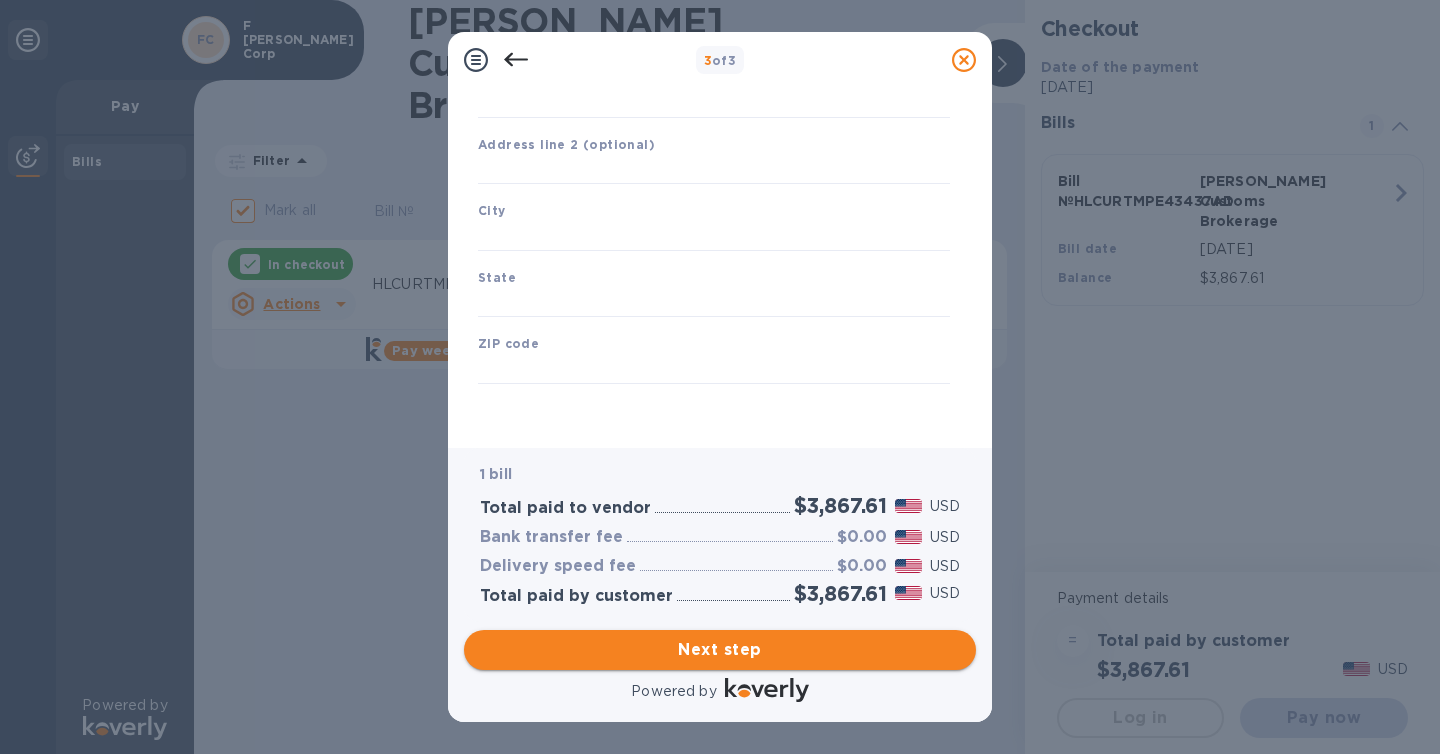 type on "[GEOGRAPHIC_DATA]" 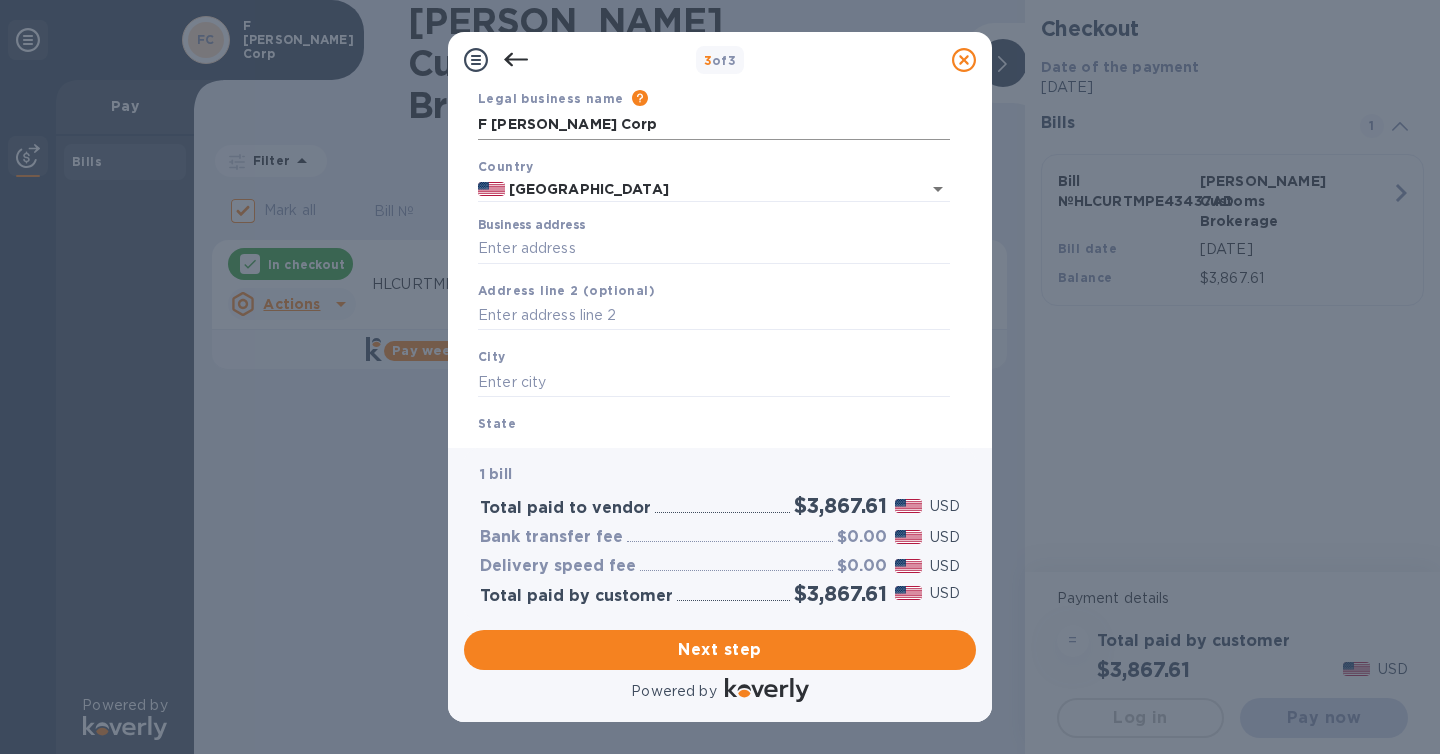 scroll, scrollTop: 84, scrollLeft: 0, axis: vertical 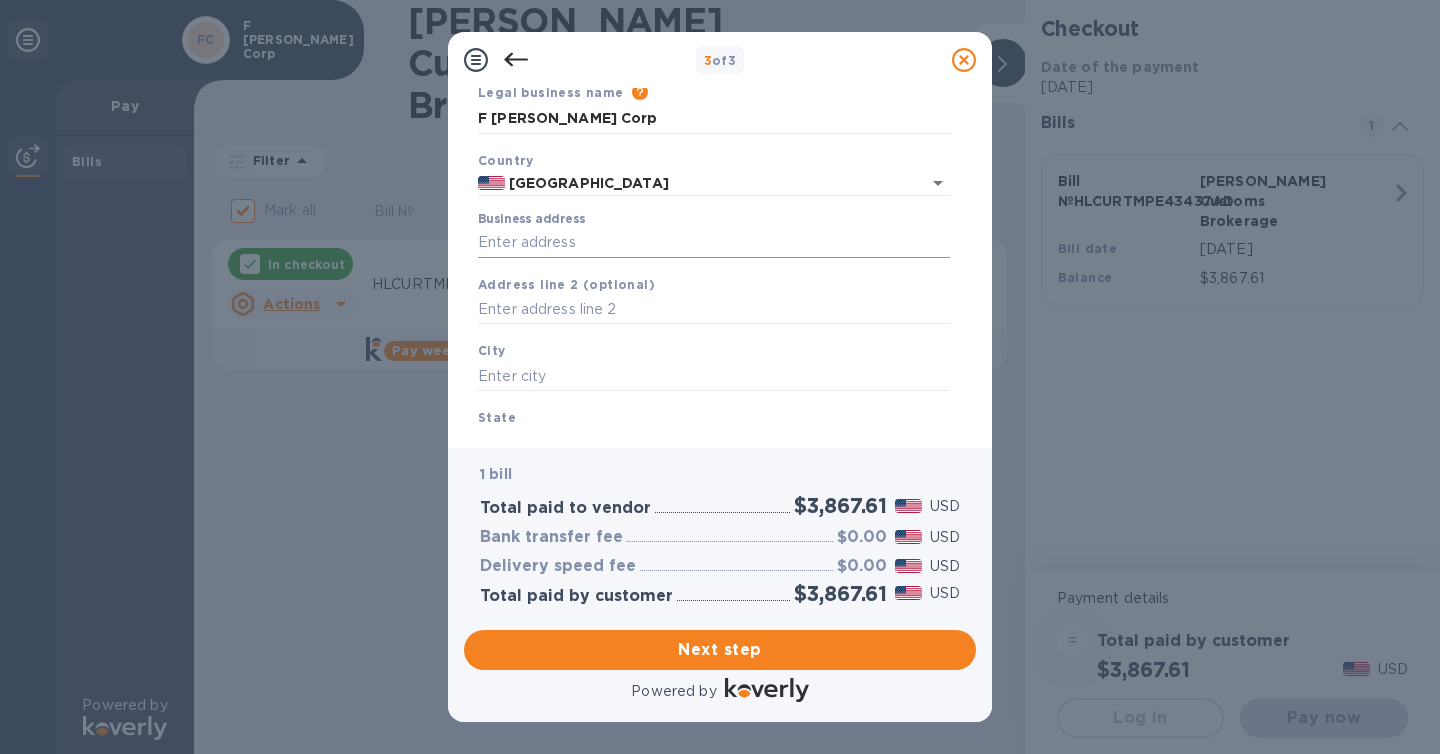click on "Business address" at bounding box center (714, 243) 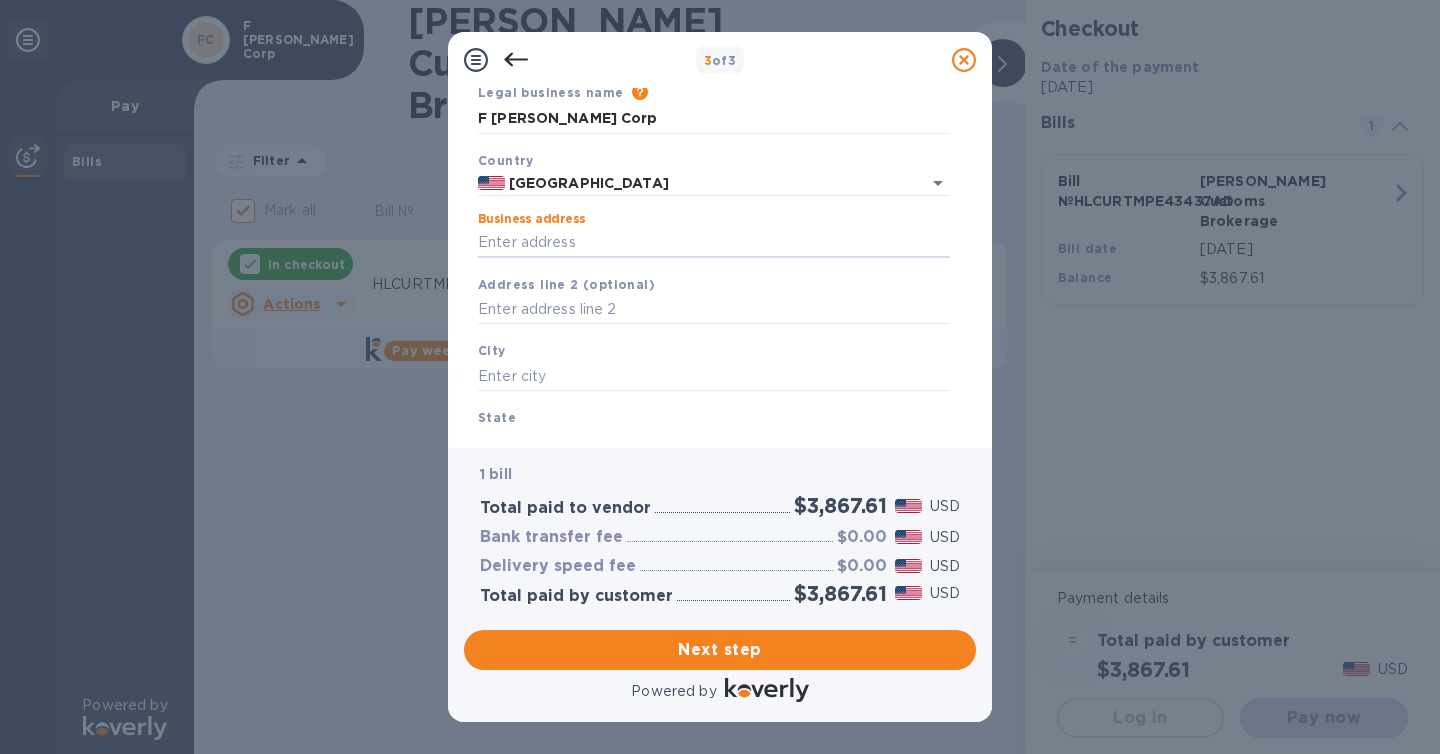 type on "[STREET_ADDRESS]" 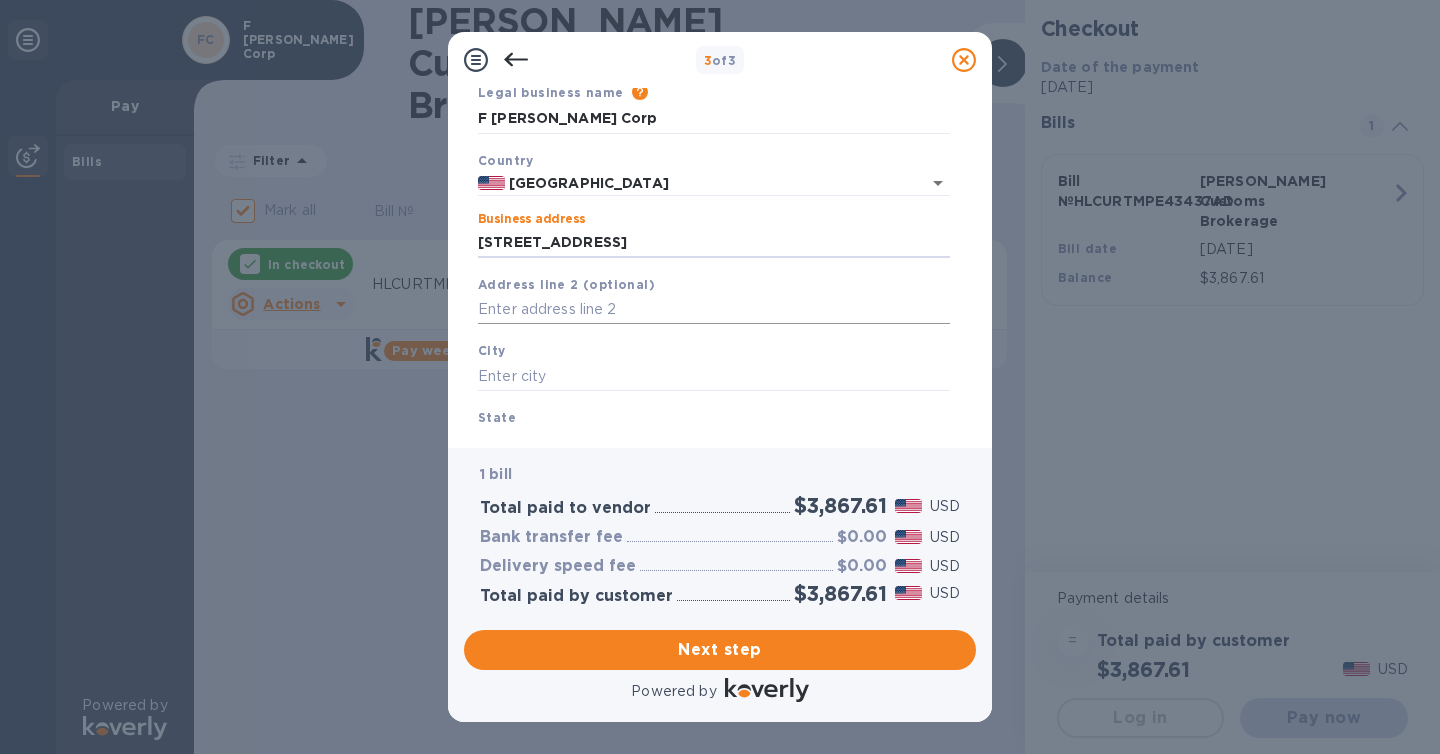 click at bounding box center (714, 310) 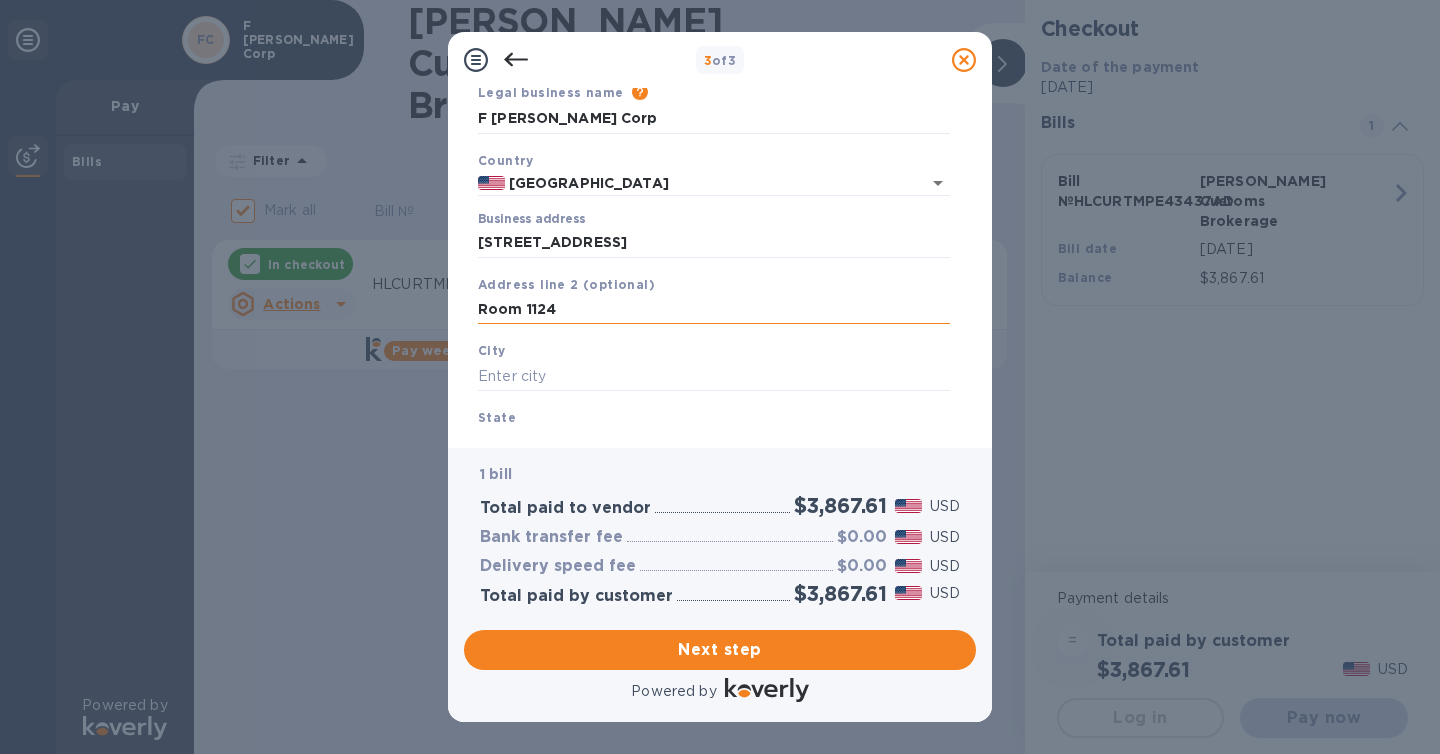 type on "Room 1124" 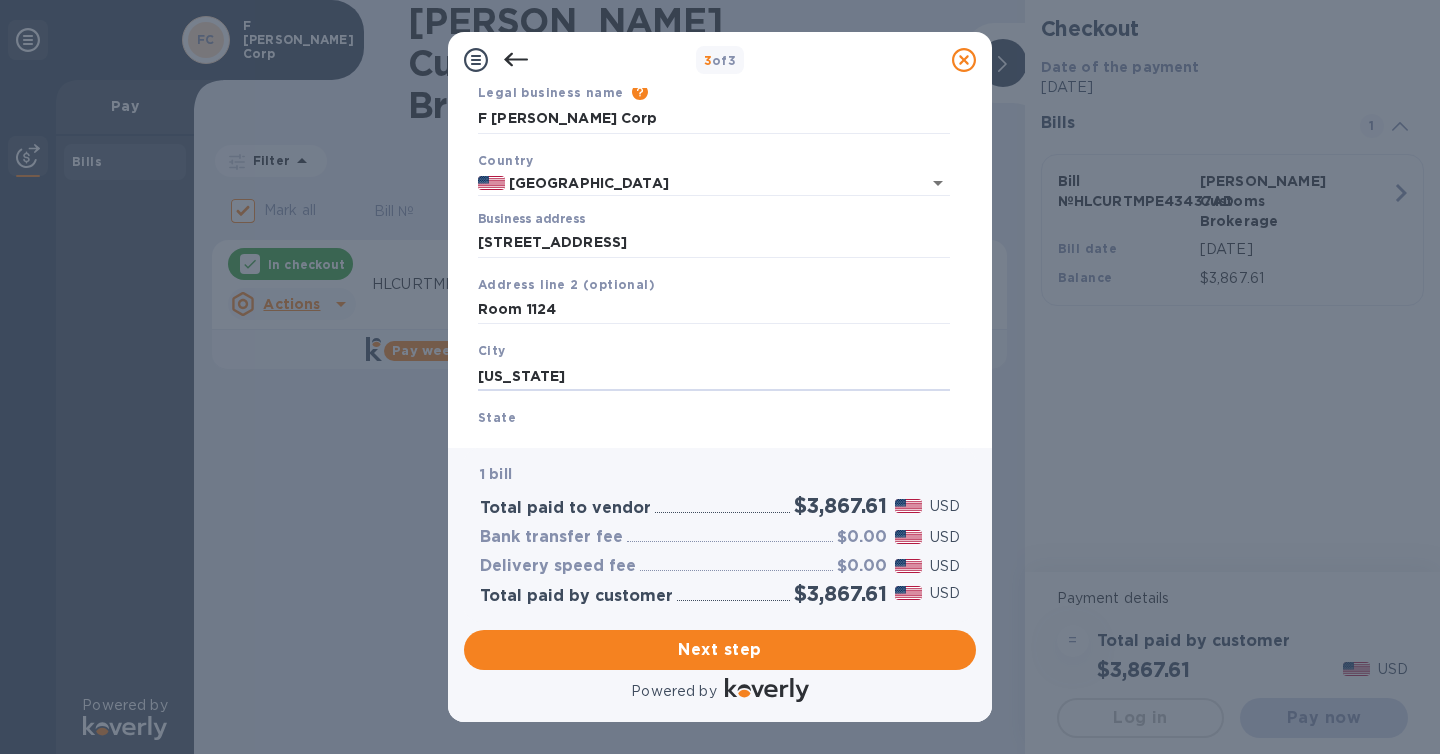 type on "[US_STATE]" 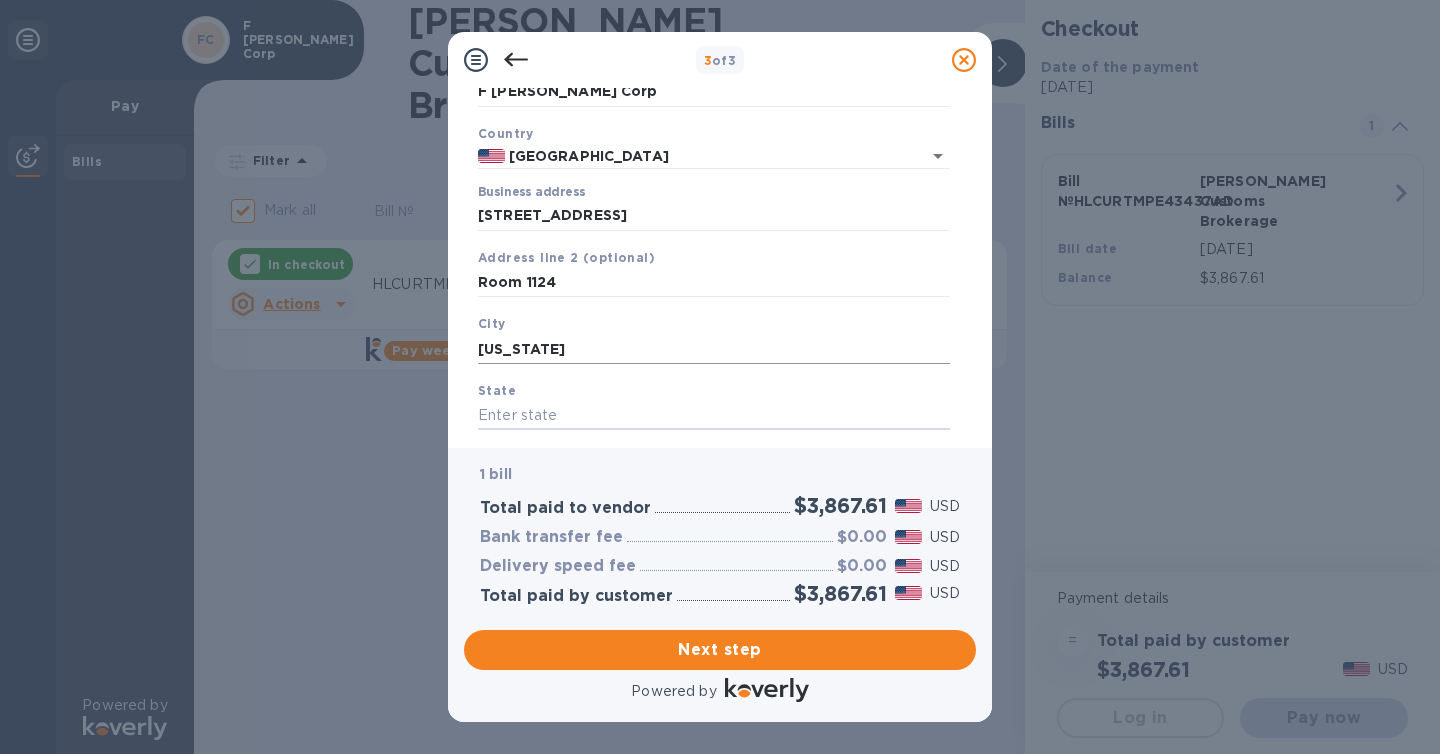 scroll, scrollTop: 209, scrollLeft: 0, axis: vertical 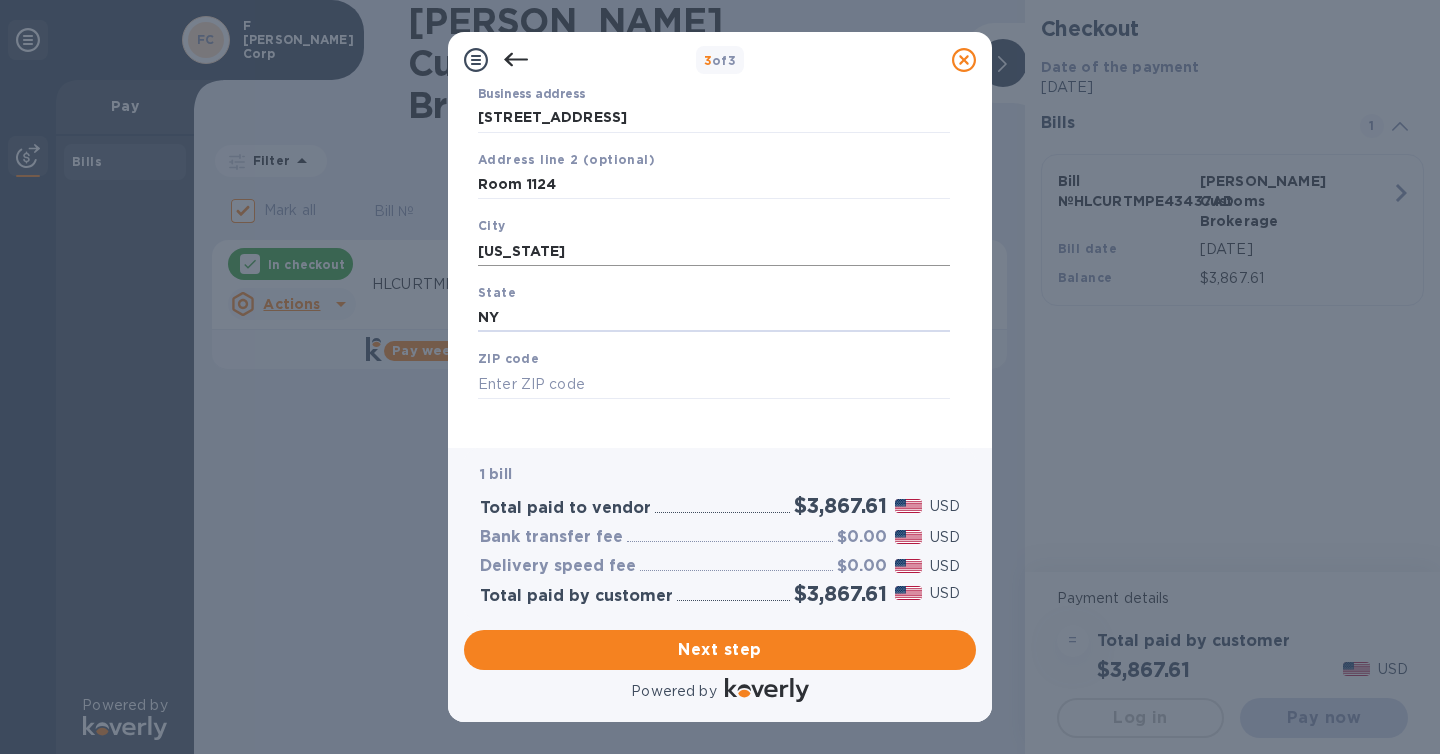 type on "NY" 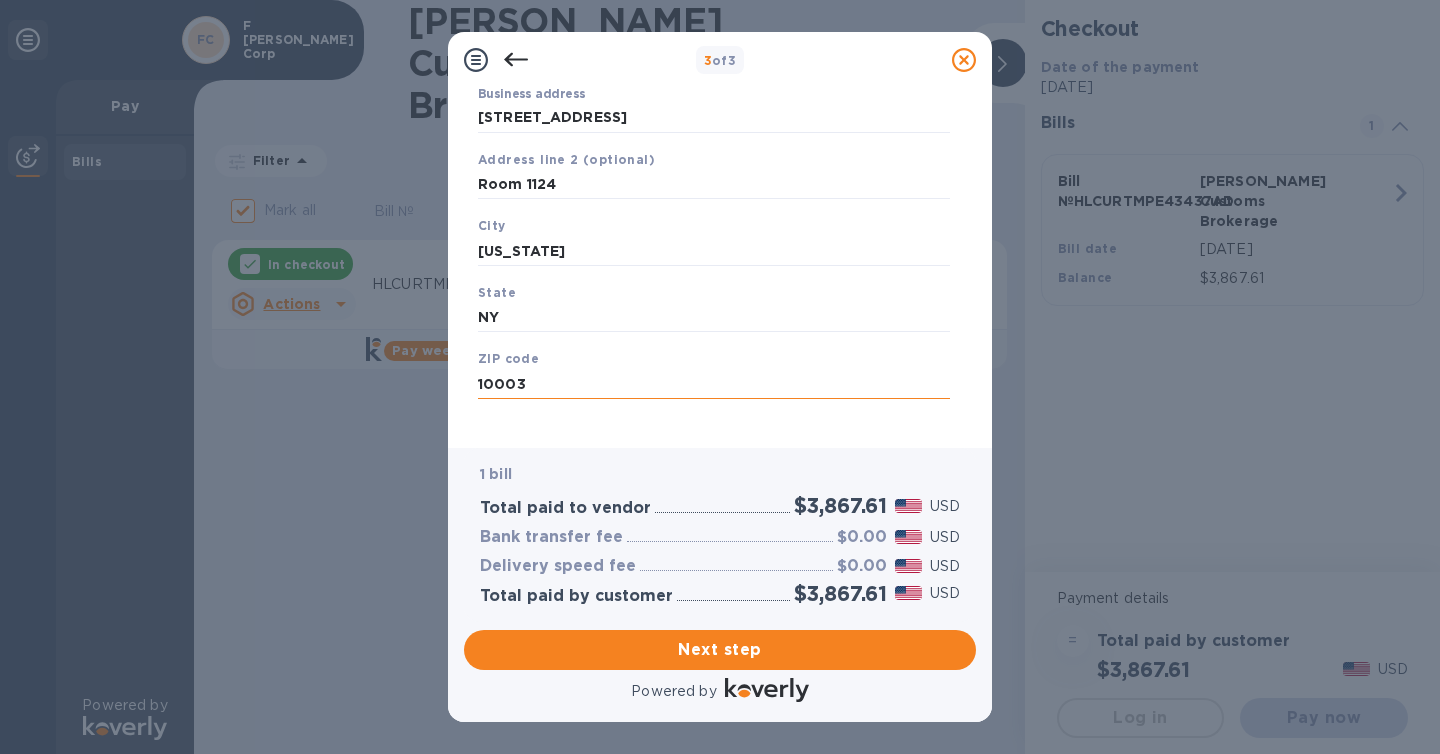 scroll, scrollTop: 226, scrollLeft: 0, axis: vertical 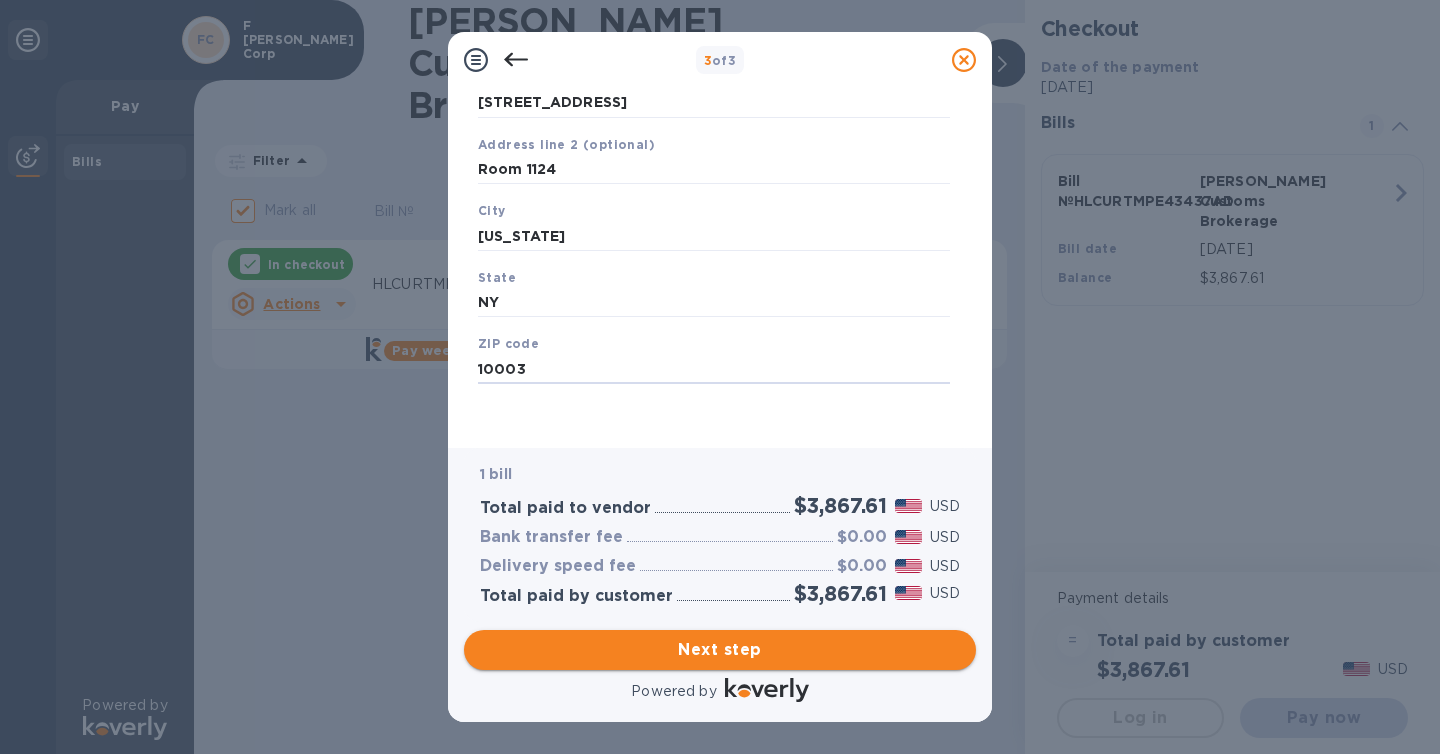 type on "10003" 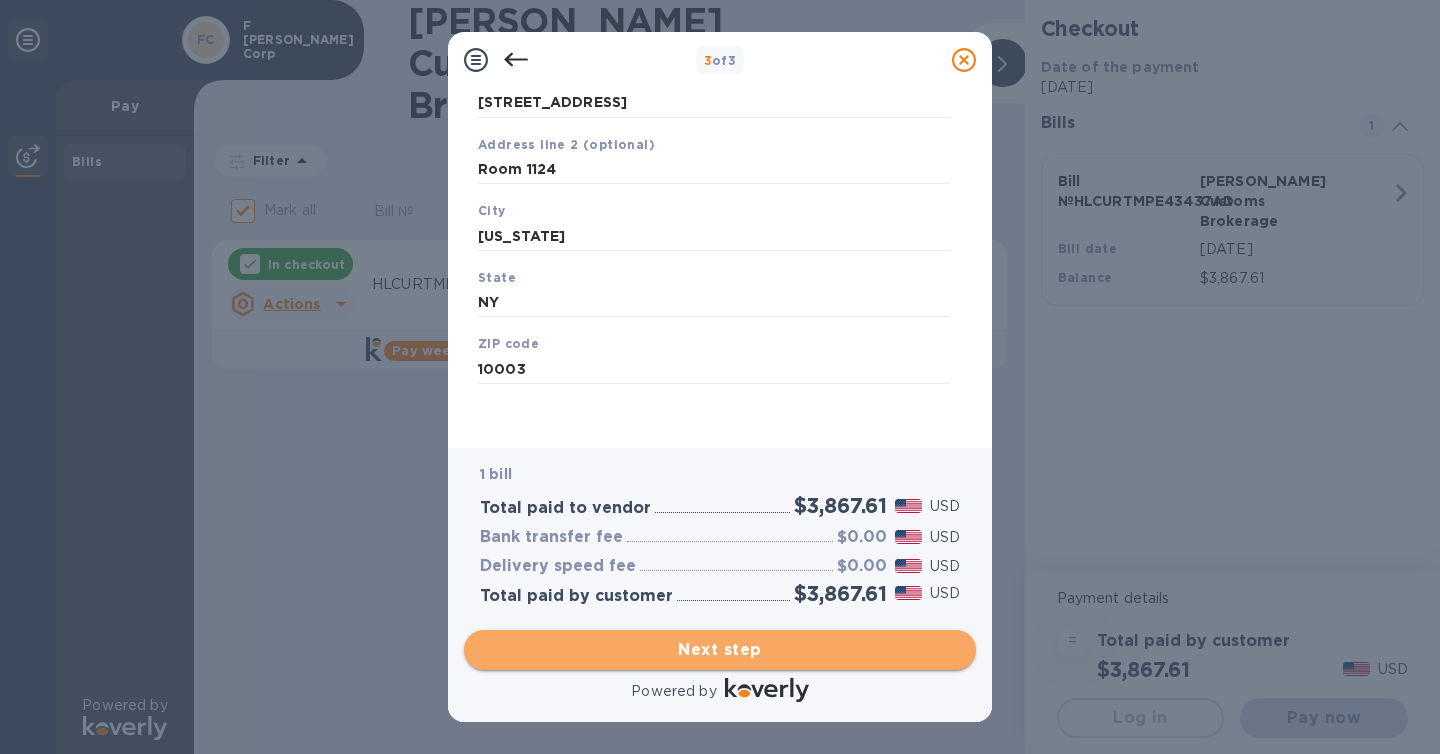 click on "Next step" at bounding box center [720, 650] 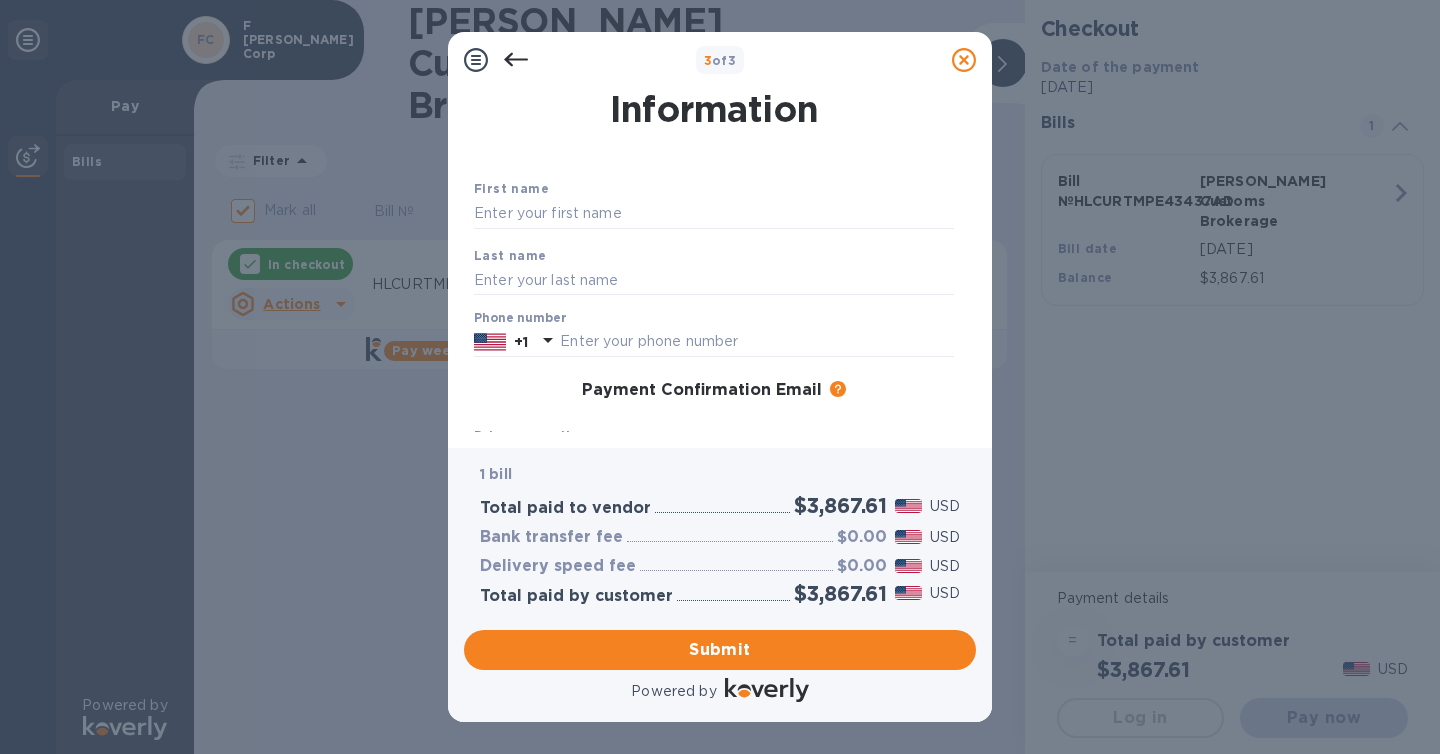 scroll, scrollTop: 28, scrollLeft: 0, axis: vertical 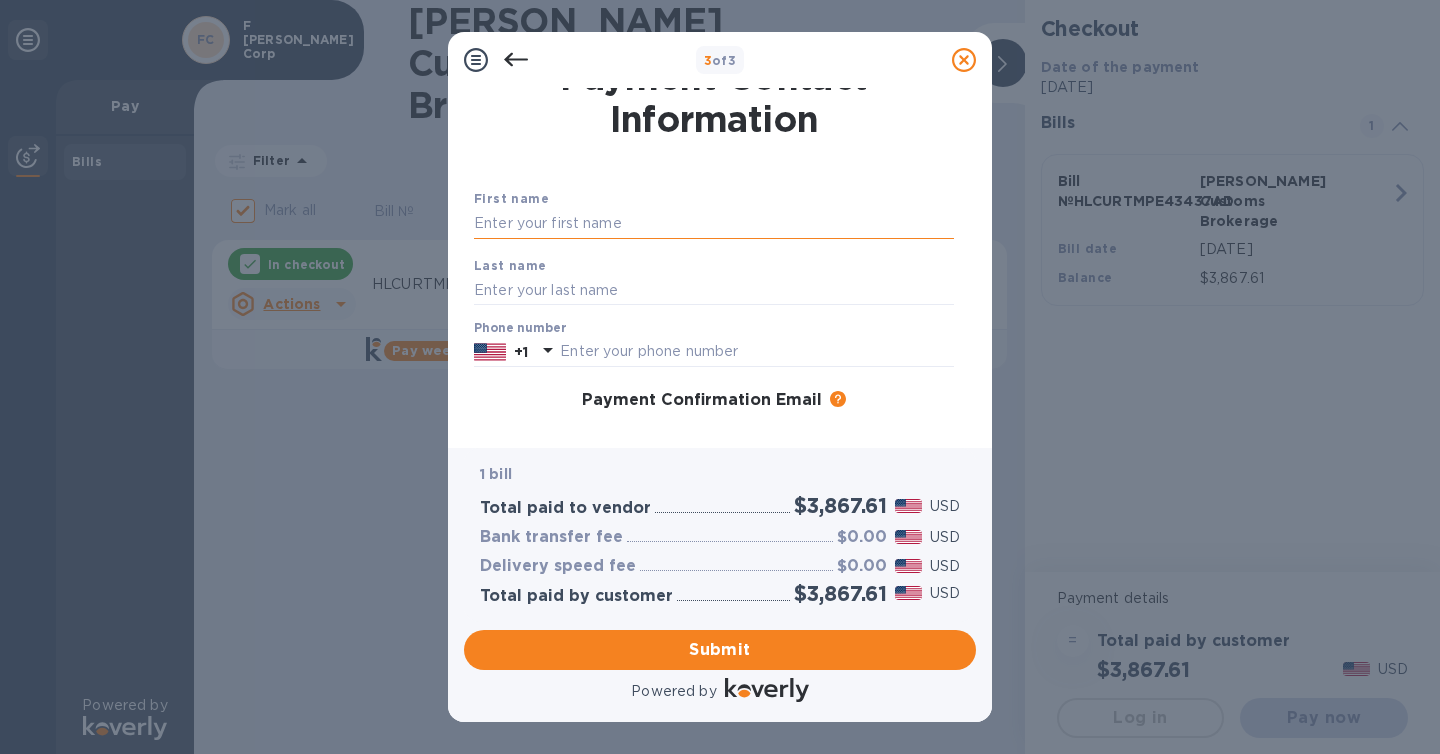 click at bounding box center [714, 224] 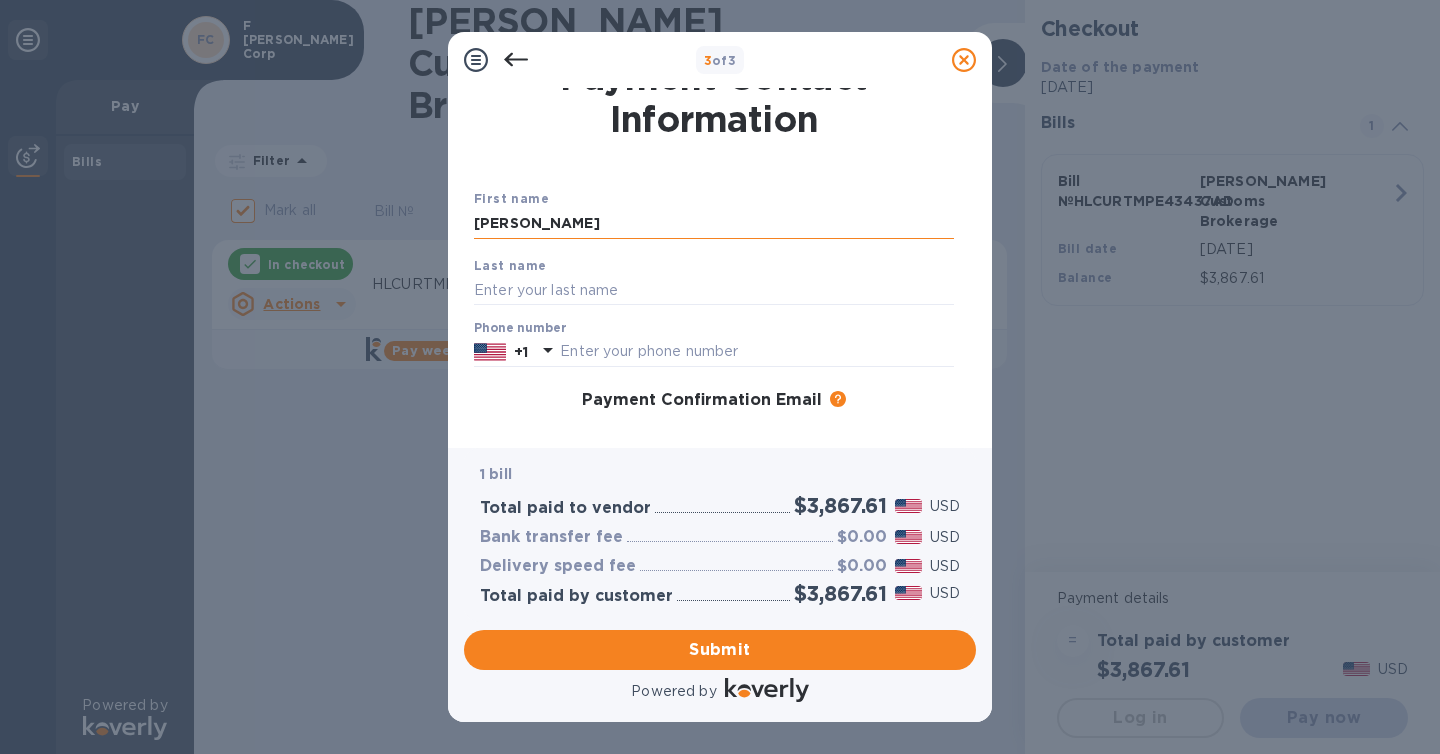 type on "[PERSON_NAME]" 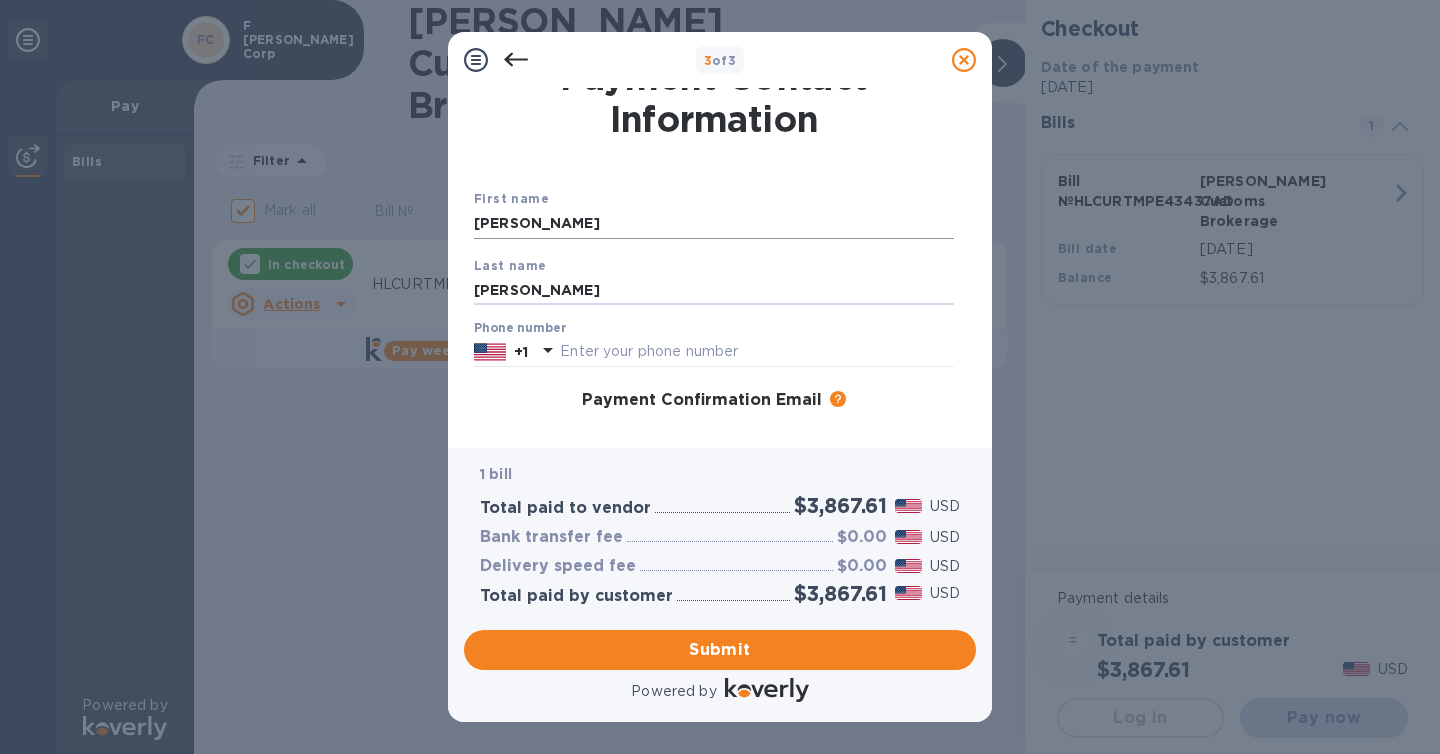 type on "[PERSON_NAME]" 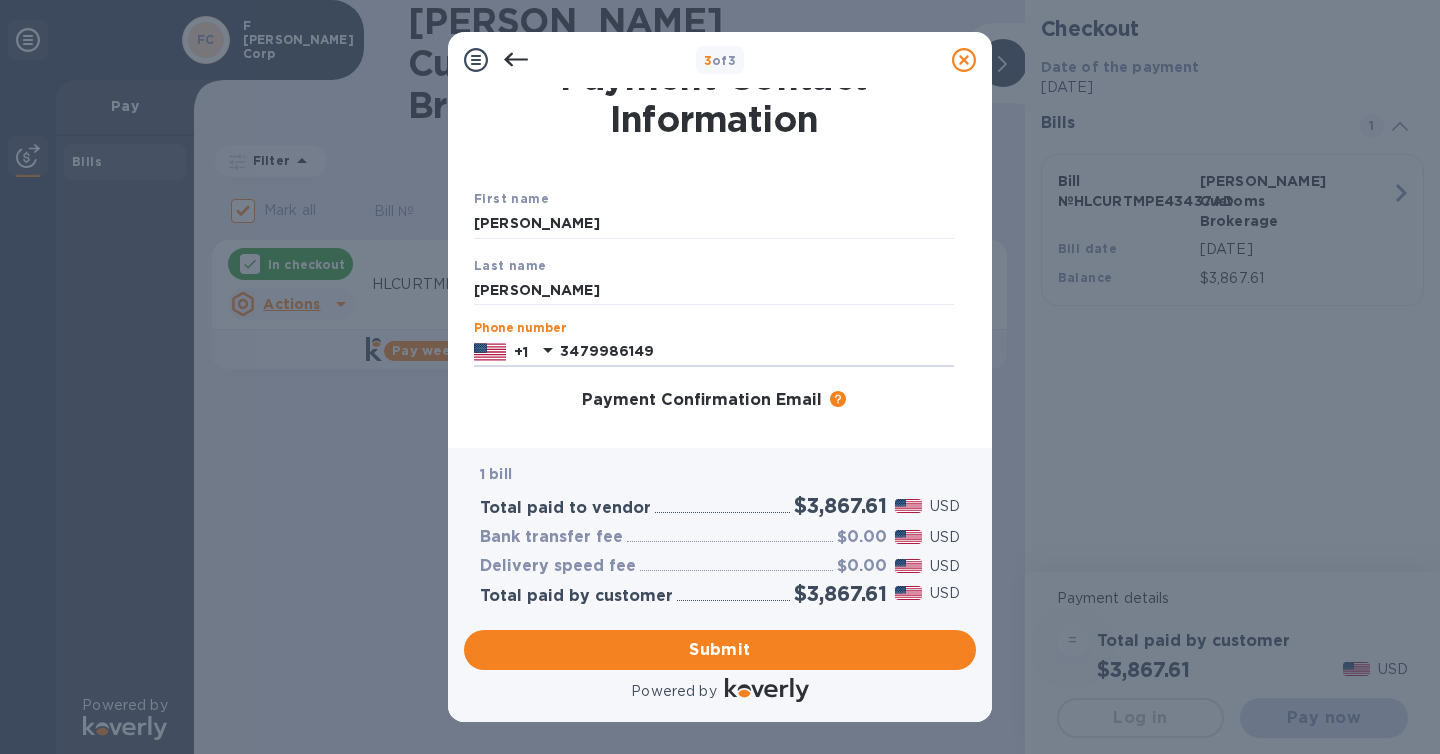 type on "3479986149" 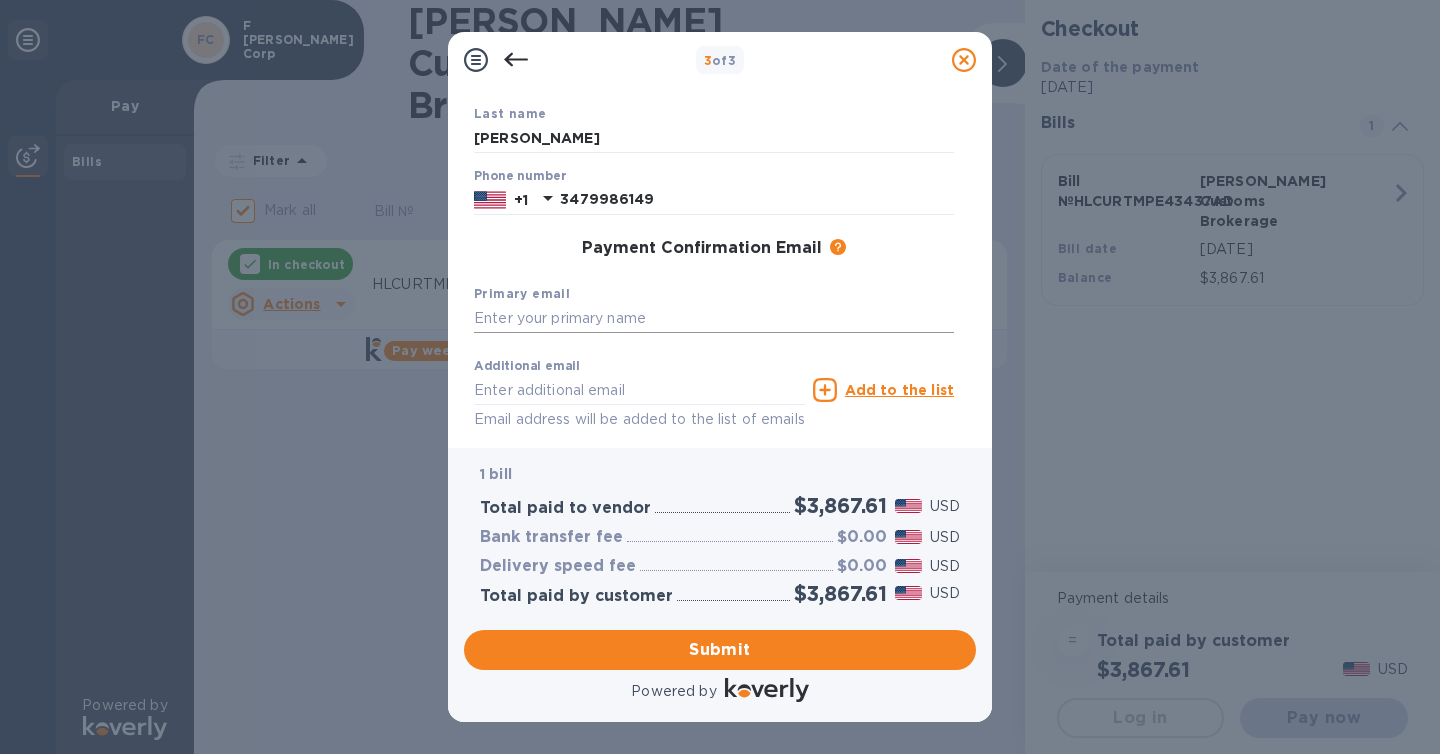 scroll, scrollTop: 185, scrollLeft: 0, axis: vertical 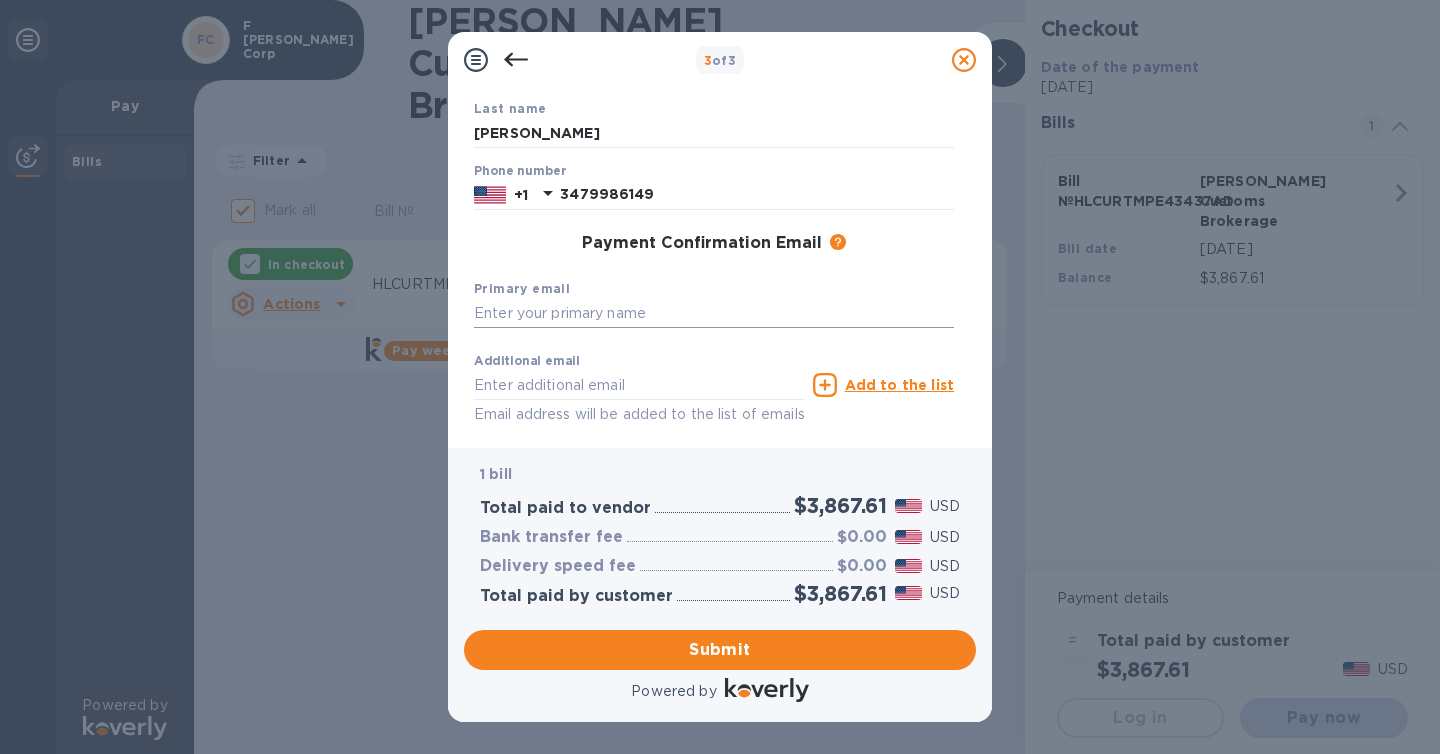 click at bounding box center [714, 314] 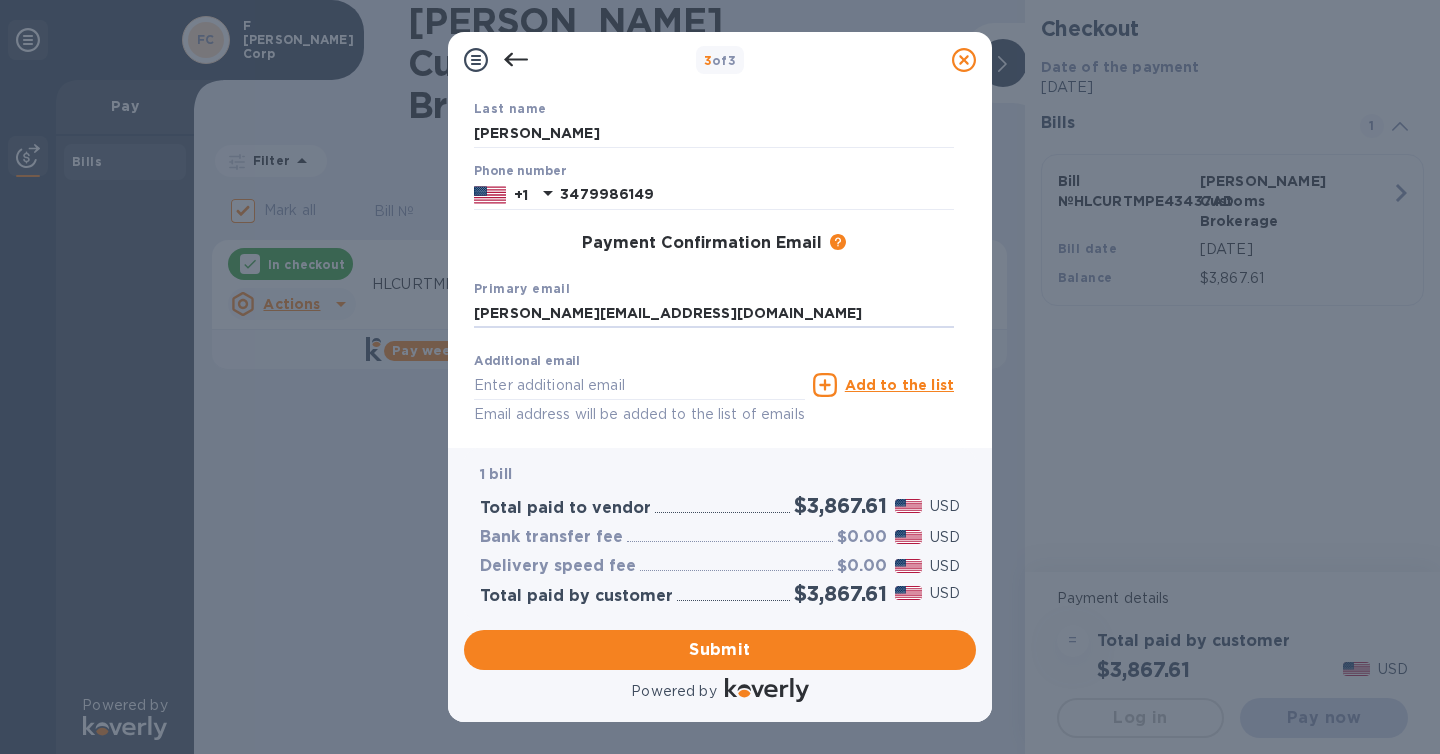 type on "[PERSON_NAME][EMAIL_ADDRESS][DOMAIN_NAME]" 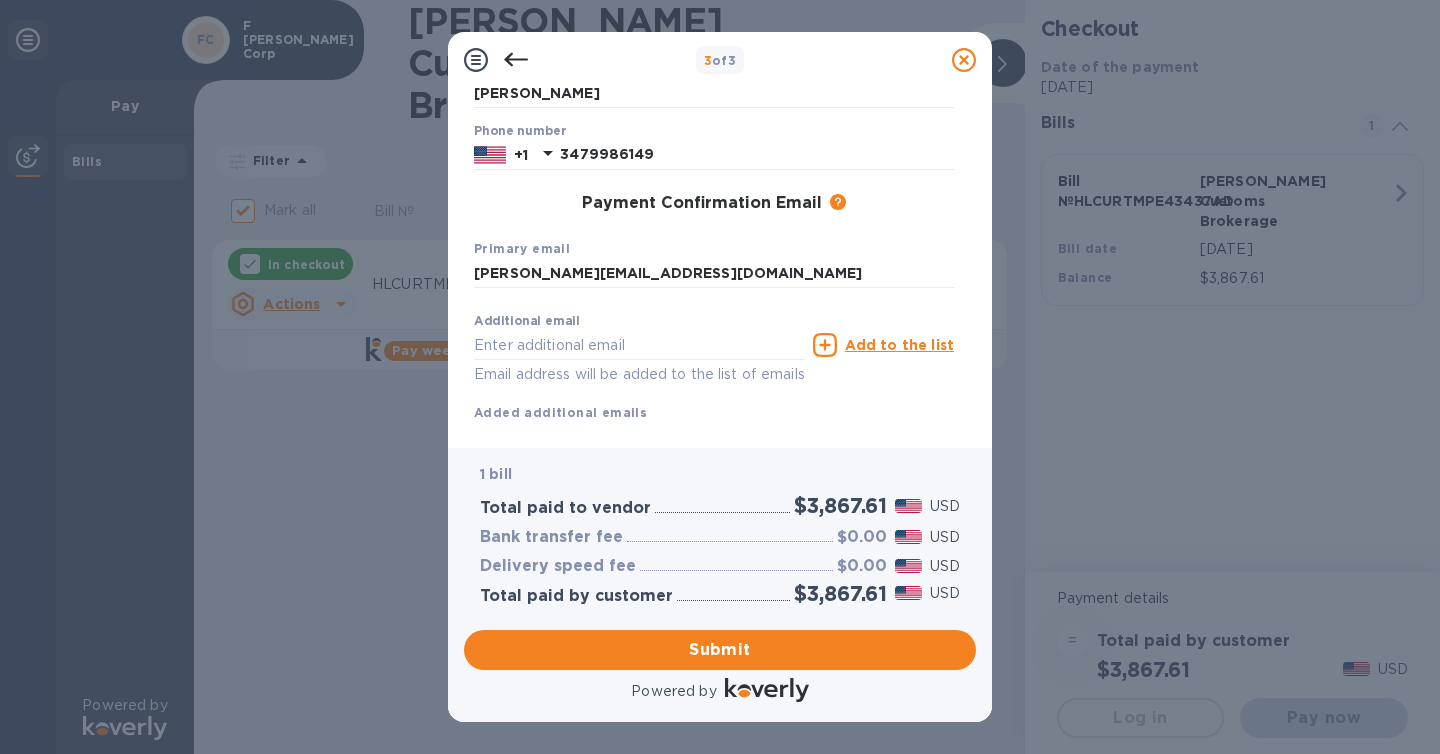 scroll, scrollTop: 230, scrollLeft: 0, axis: vertical 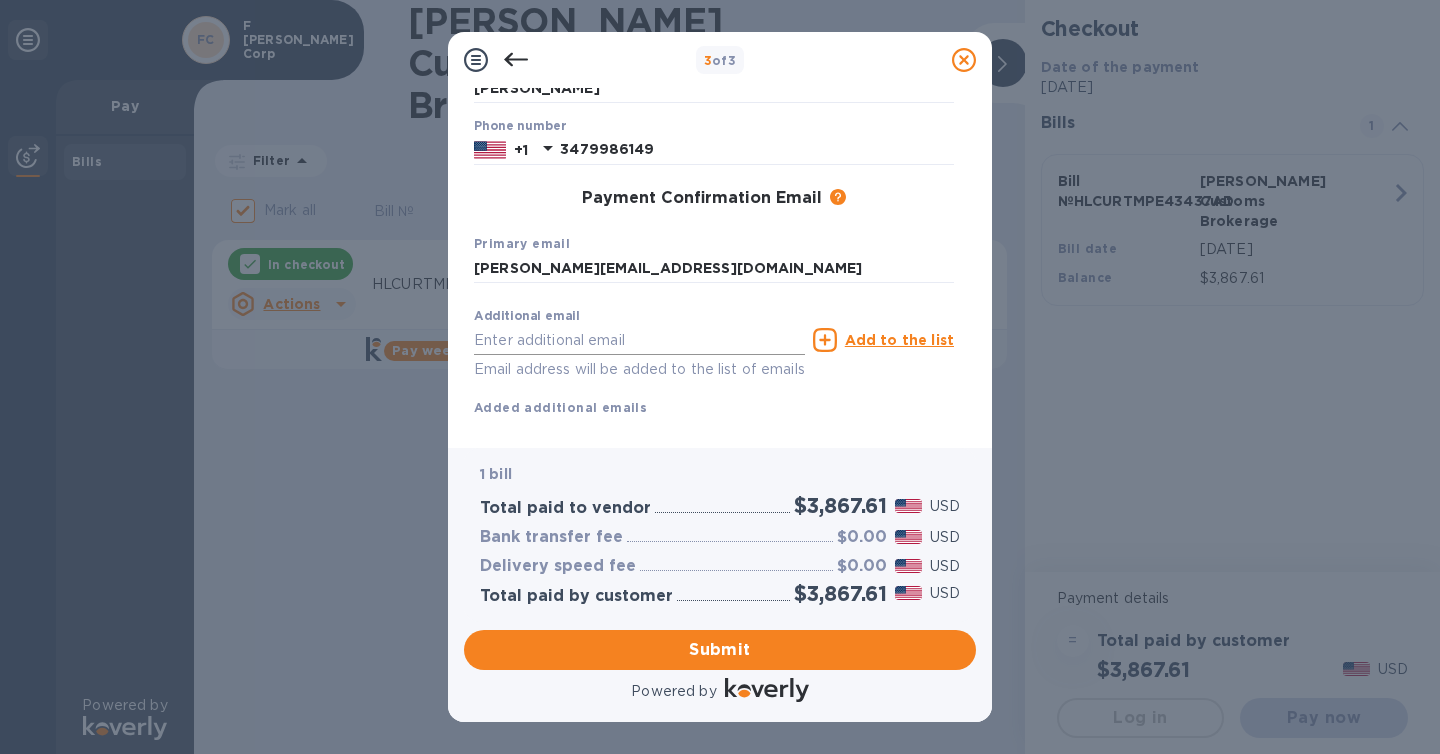 click at bounding box center (639, 340) 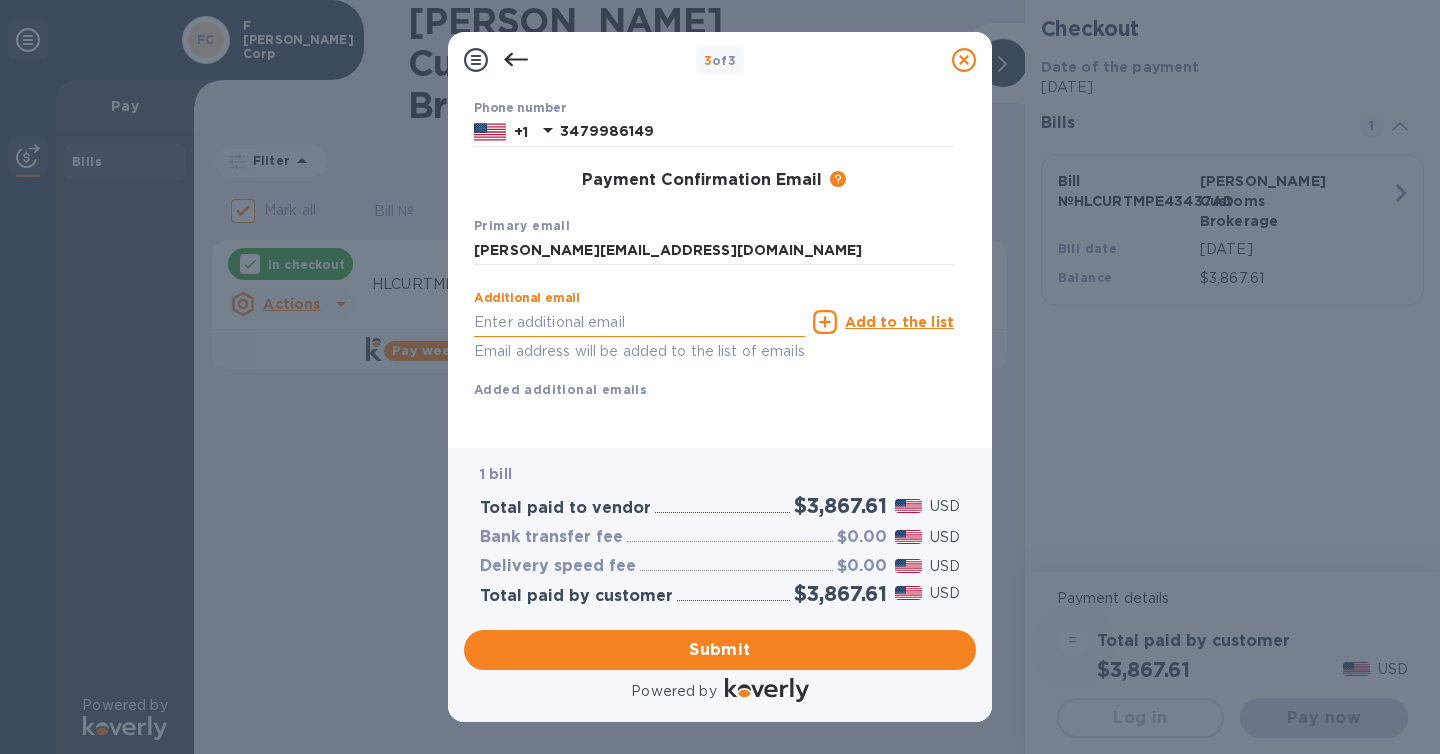scroll, scrollTop: 257, scrollLeft: 0, axis: vertical 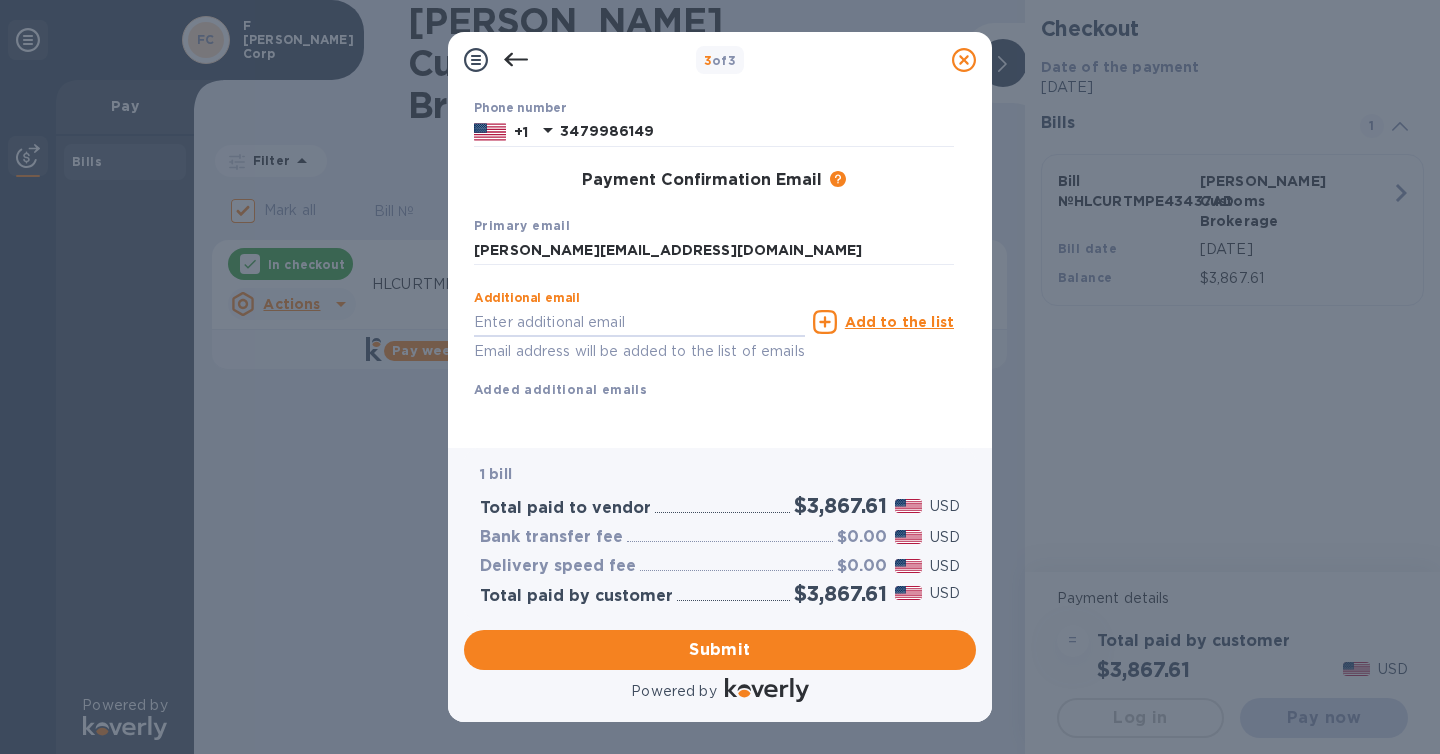 click on "Email address will be added to the list of emails" at bounding box center [639, 351] 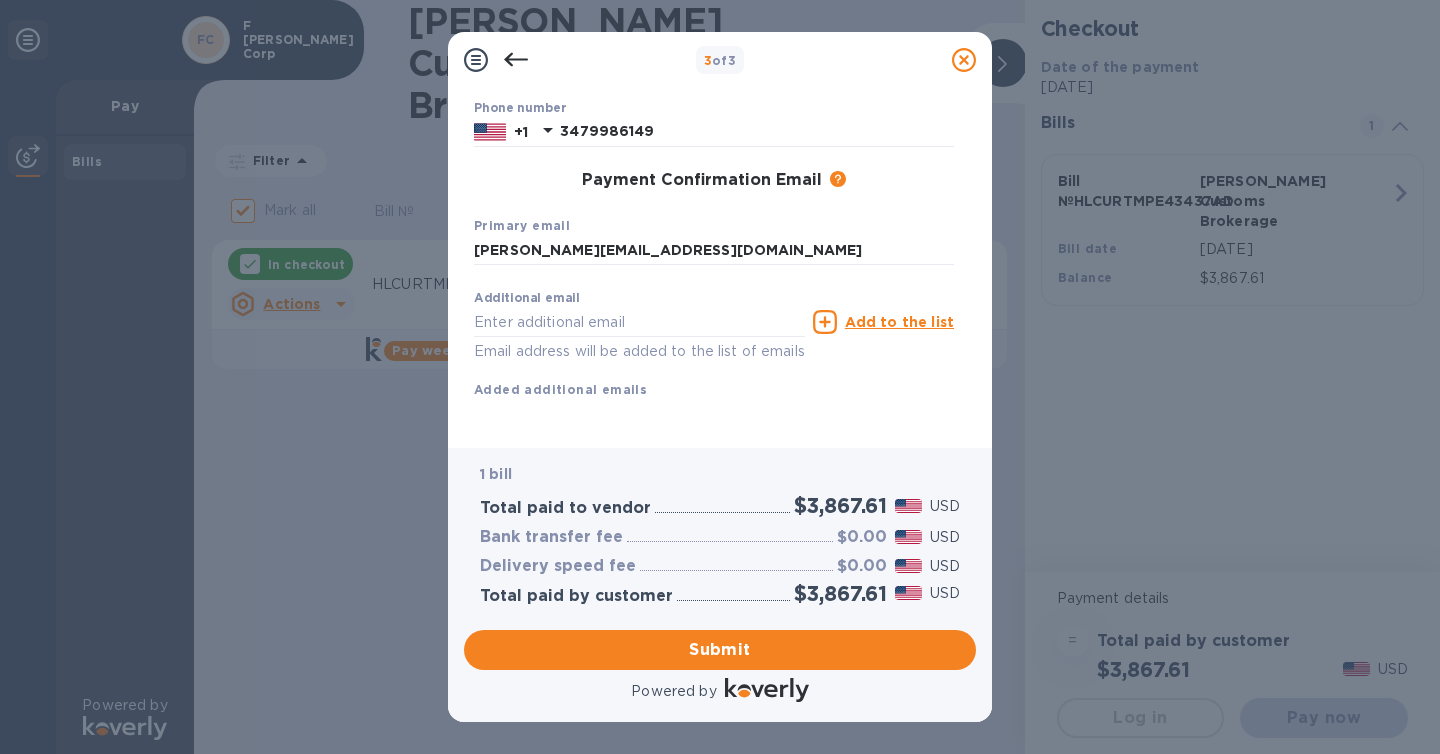scroll, scrollTop: 273, scrollLeft: 0, axis: vertical 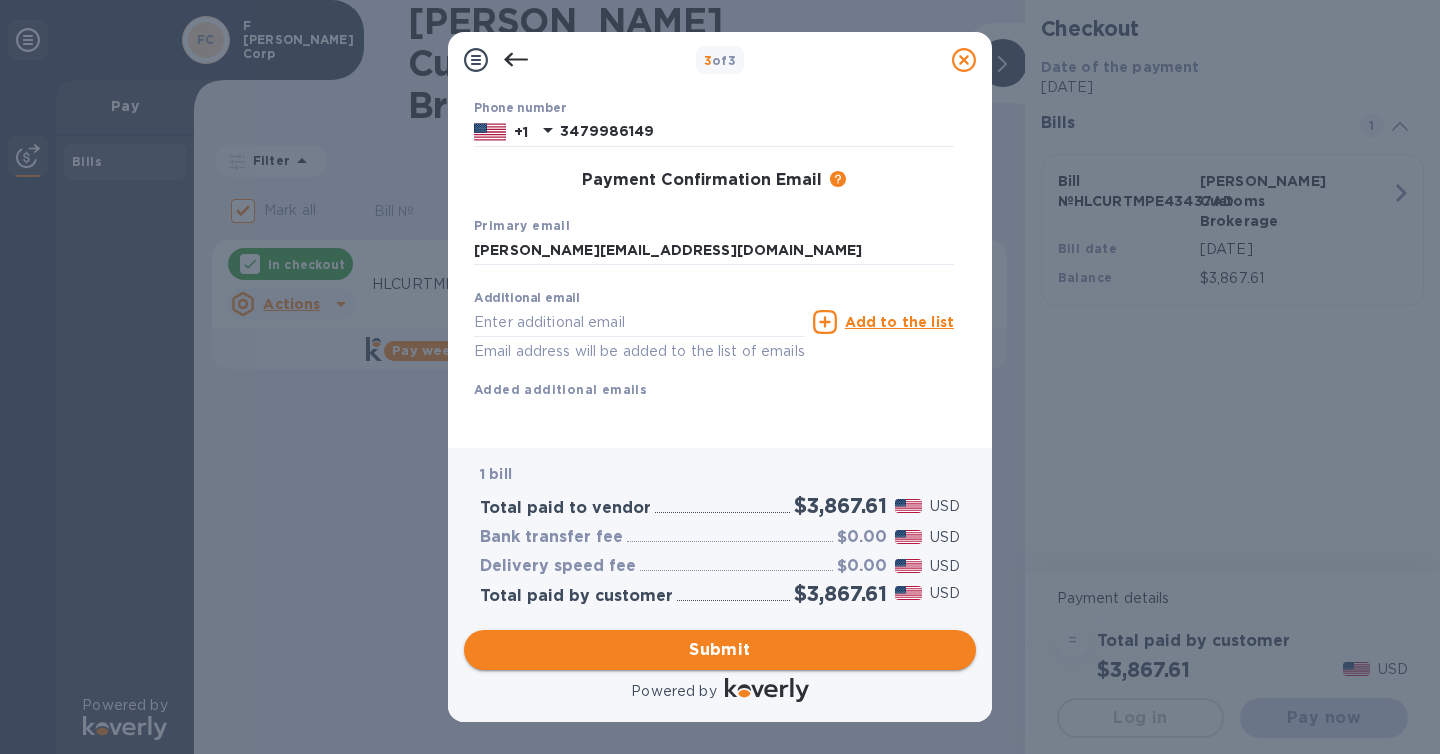 click on "Submit" at bounding box center (720, 650) 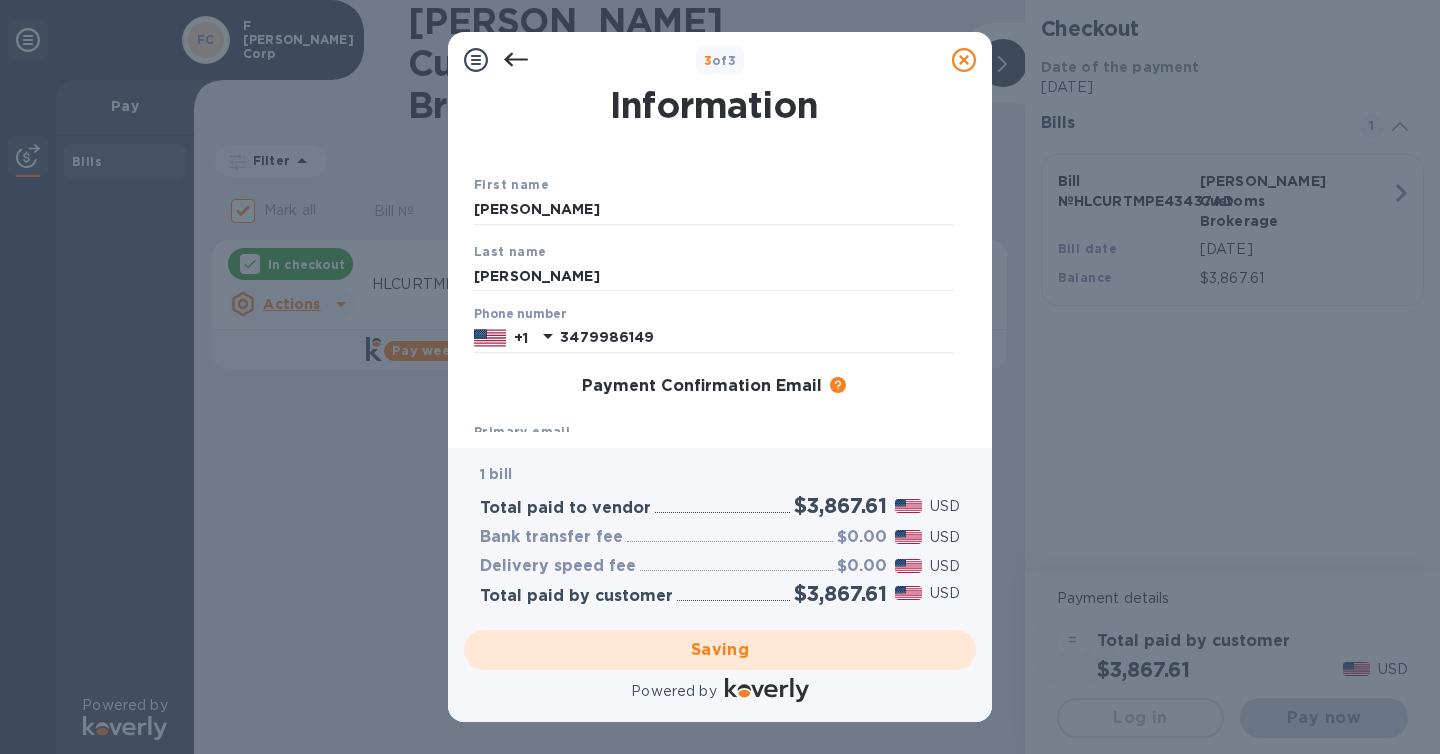 scroll, scrollTop: 0, scrollLeft: 0, axis: both 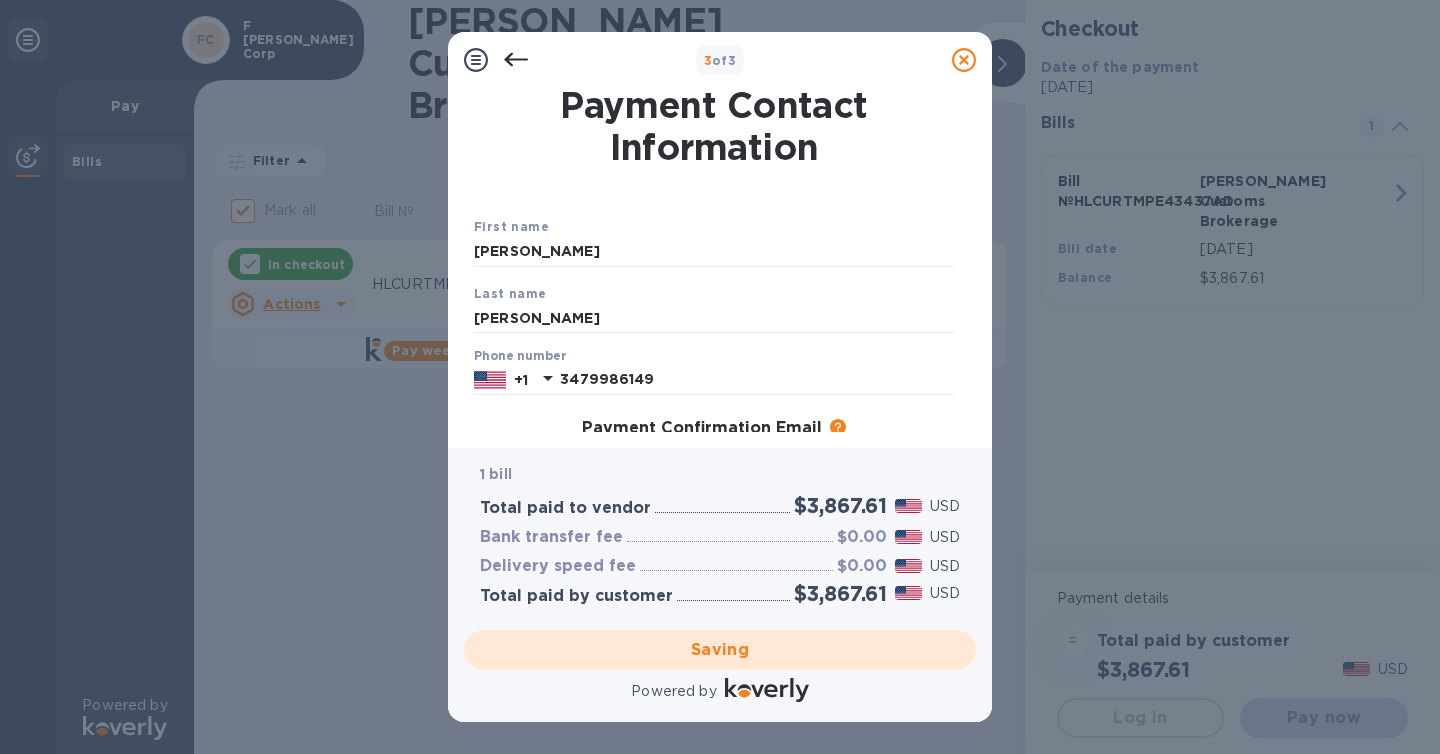 checkbox on "false" 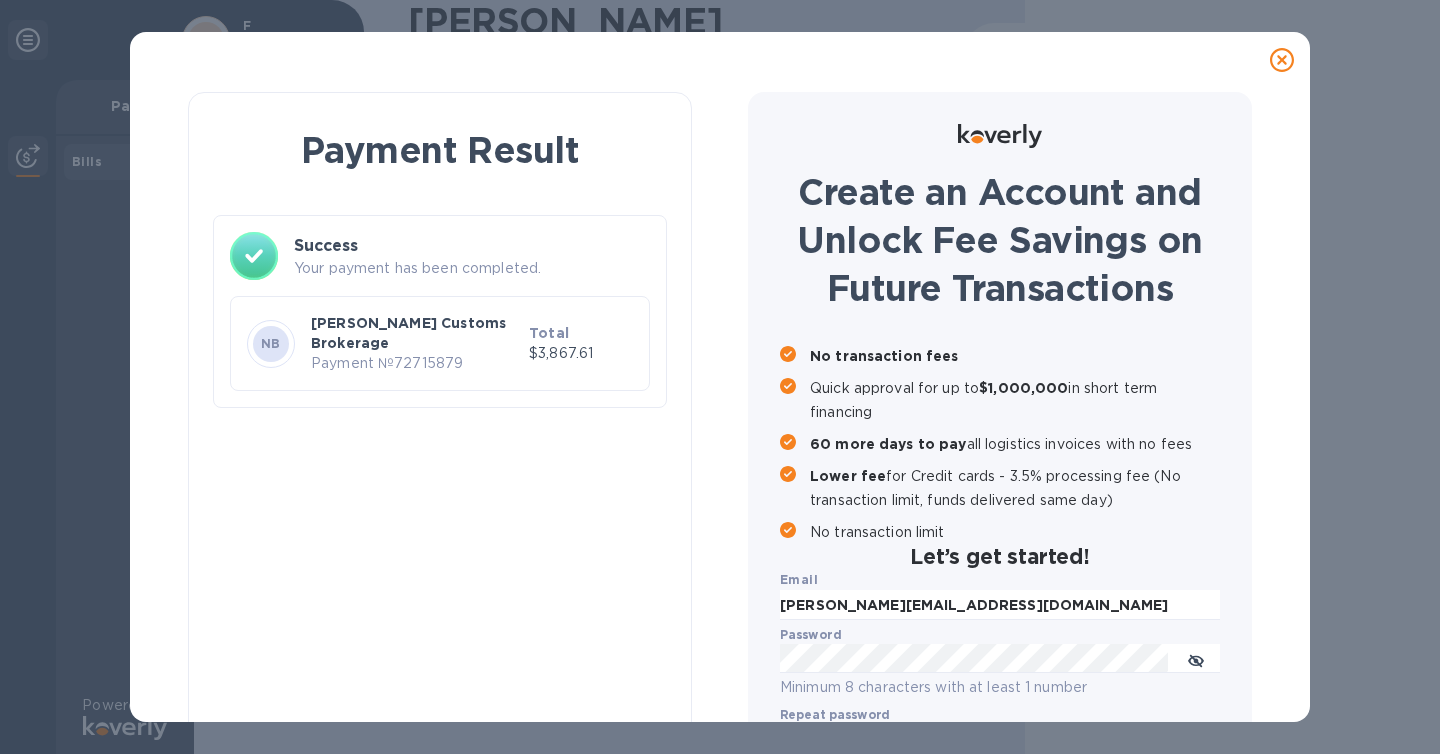 scroll, scrollTop: 166, scrollLeft: 0, axis: vertical 